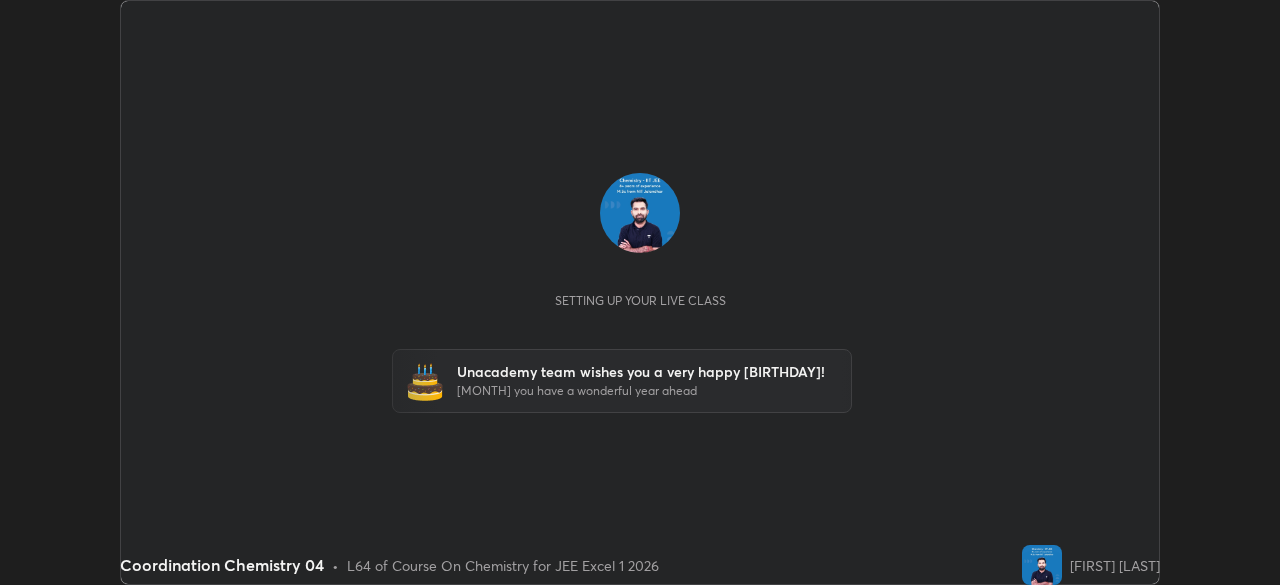 scroll, scrollTop: 0, scrollLeft: 0, axis: both 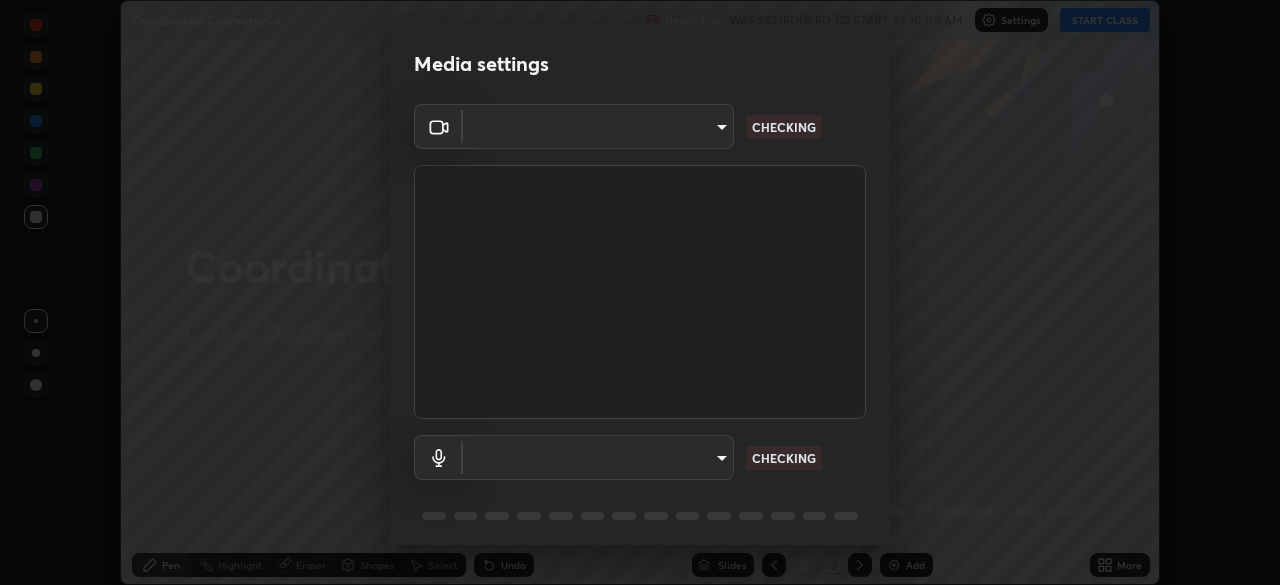 click on "Erase all Coordination Chemistry 04 Recording WAS SCHEDULED TO START AT 10:00 AM Settings START CLASS Setting up your live class Unacademy team wishes you a very happy [BIRTHDAY]! [MONTH] you have a wonderful year ahead Coordination Chemistry 04 • L64 of Course On Chemistry for JEE Excel 1 2026 [FIRST] [LAST] Pen Highlight Eraser Shapes Select Undo Slides 2 / 2 Add More No doubts shared Encourage your learners to ask a doubt for better clarity Report an issue Reason for reporting Buffering Chat not working Audio - Video sync issue Educator video quality low Attach an image Report Media settings CHECKING CHECKING 1 / 5 Next" at bounding box center (640, 292) 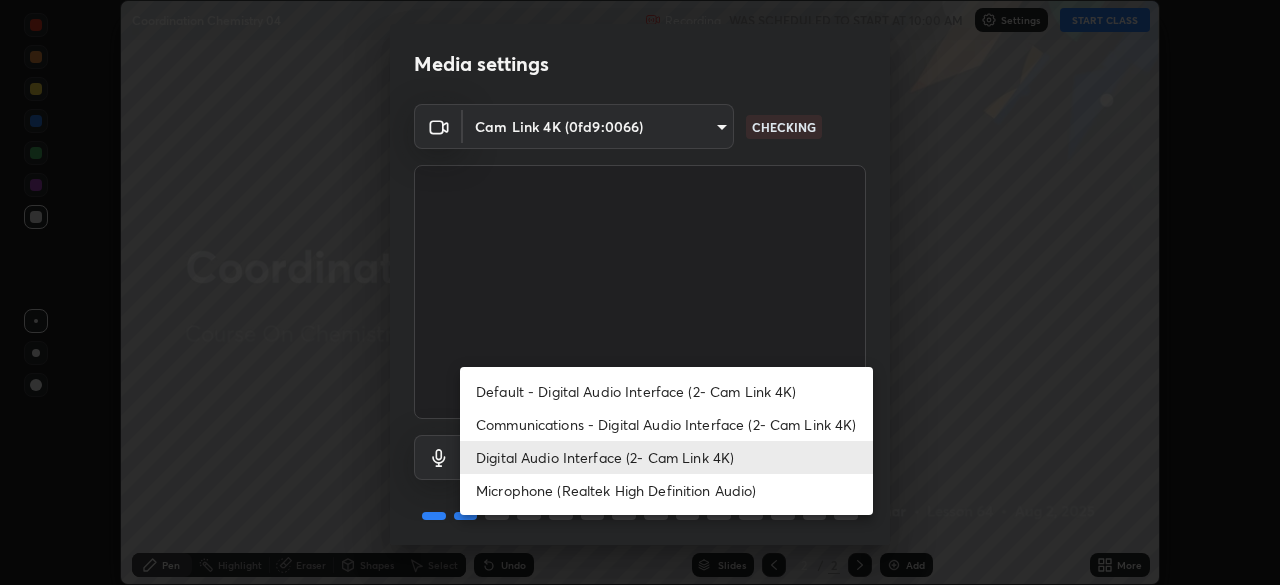 click on "Default - Digital Audio Interface (2- Cam Link 4K)" at bounding box center (666, 391) 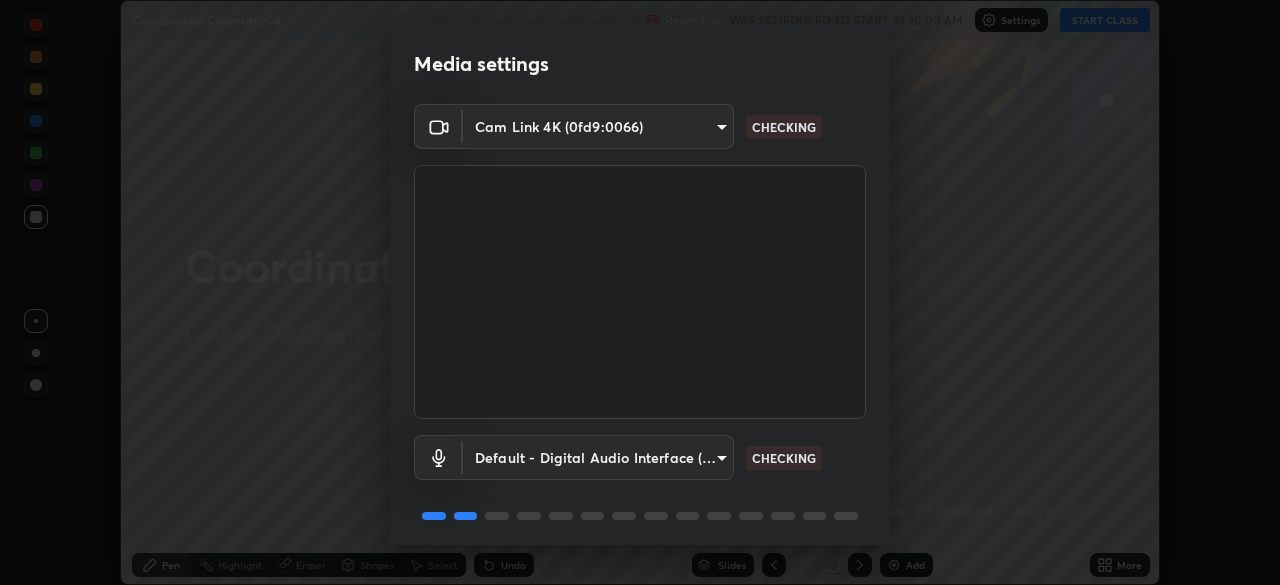 scroll, scrollTop: 71, scrollLeft: 0, axis: vertical 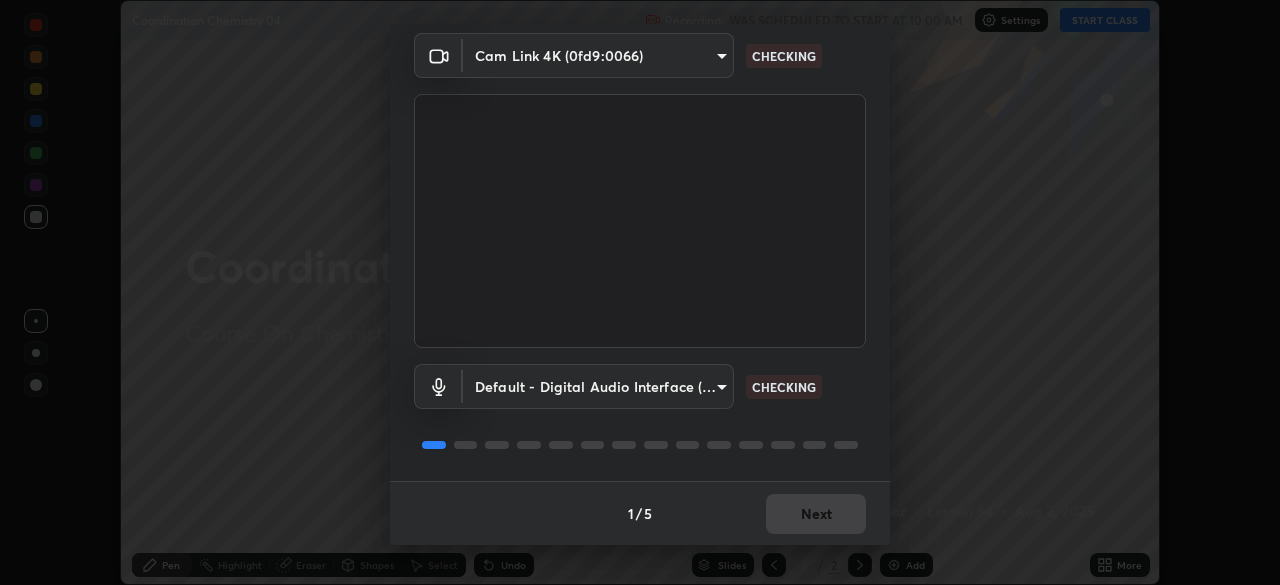 click on "1 / 5 Next" at bounding box center [640, 513] 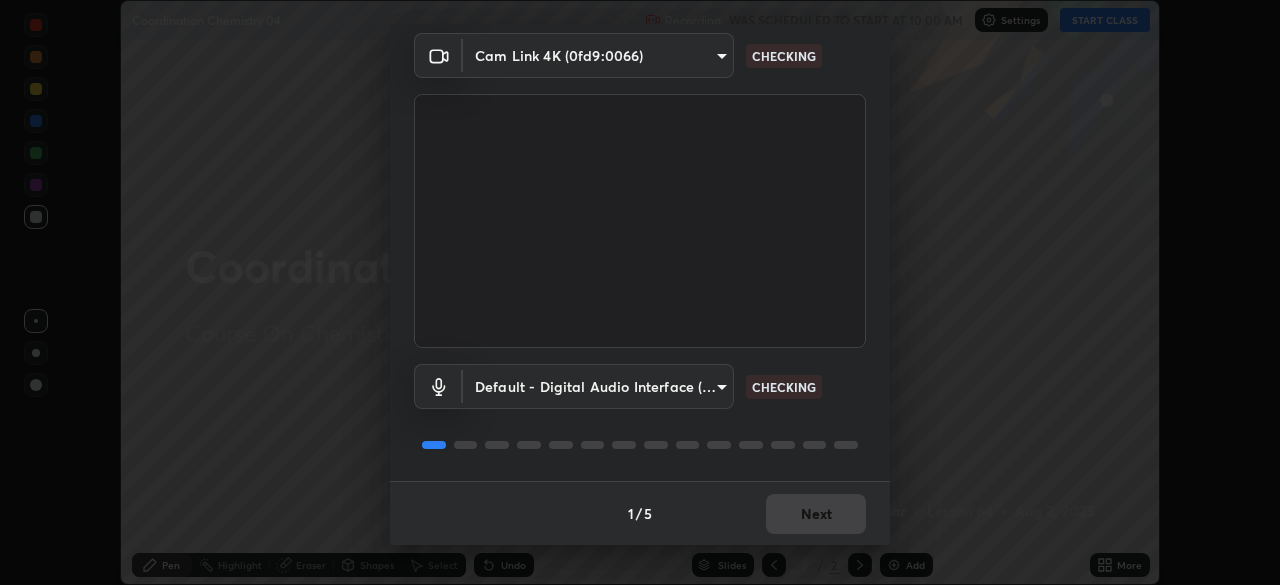 click on "1 / 5 Next" at bounding box center (640, 513) 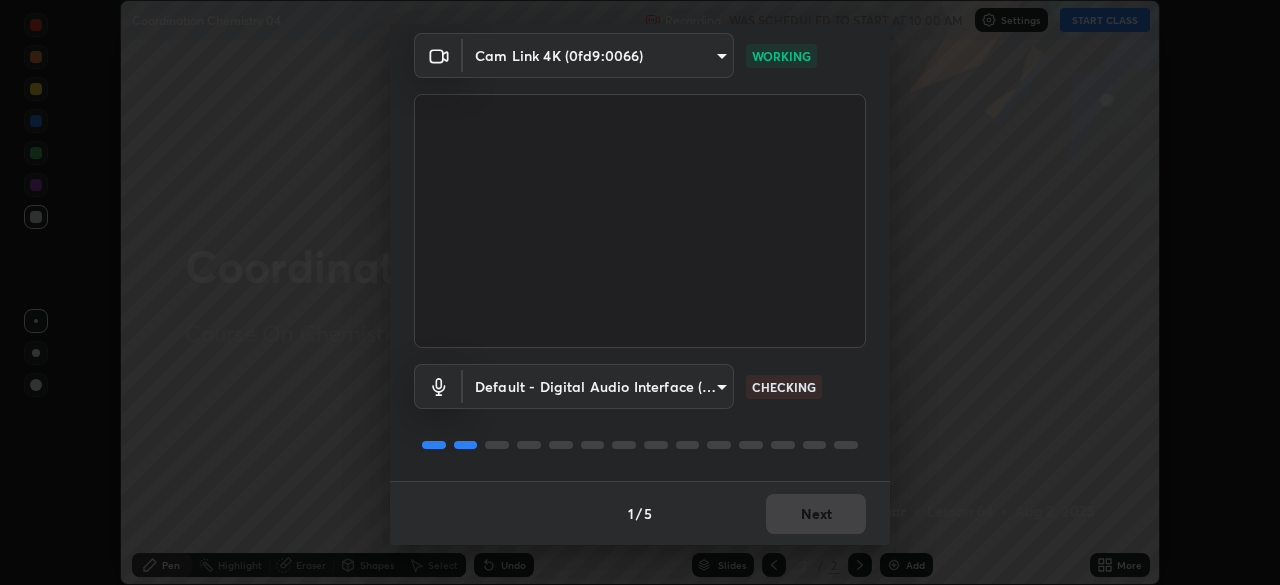 click on "1 / 5 Next" at bounding box center (640, 513) 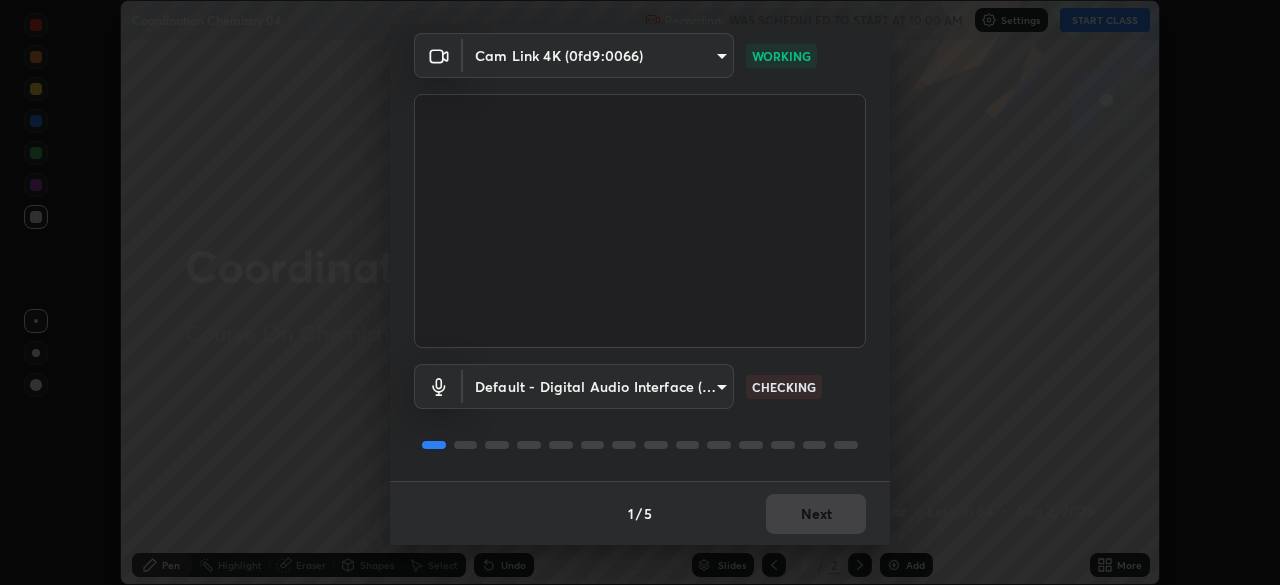 click on "1 / 5 Next" at bounding box center (640, 513) 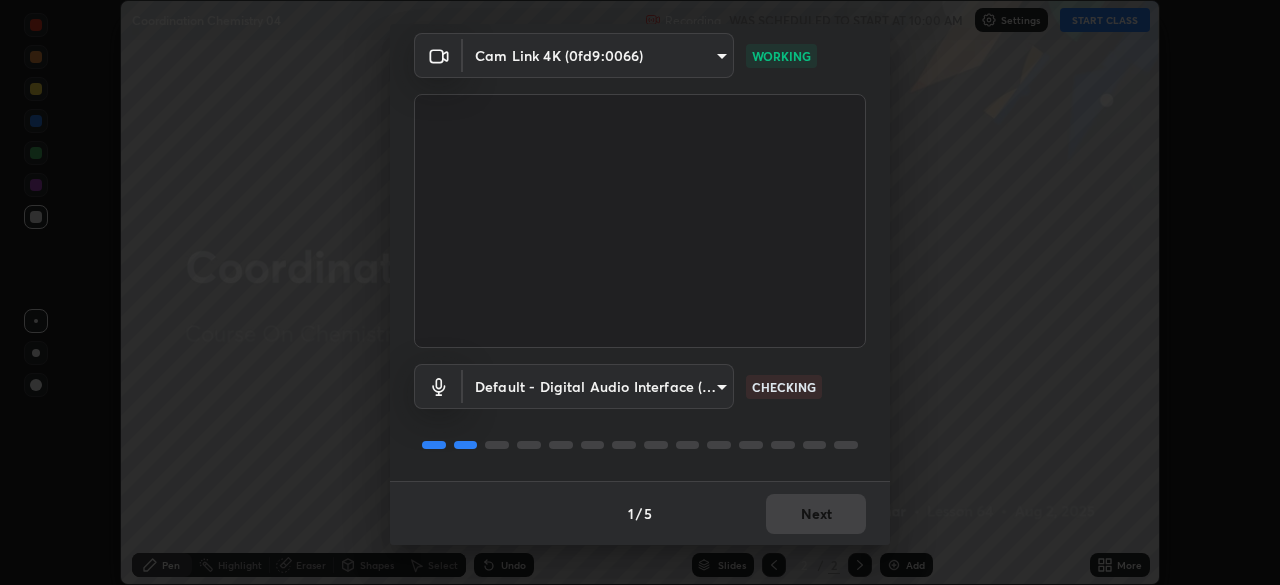 click on "Next" at bounding box center [816, 514] 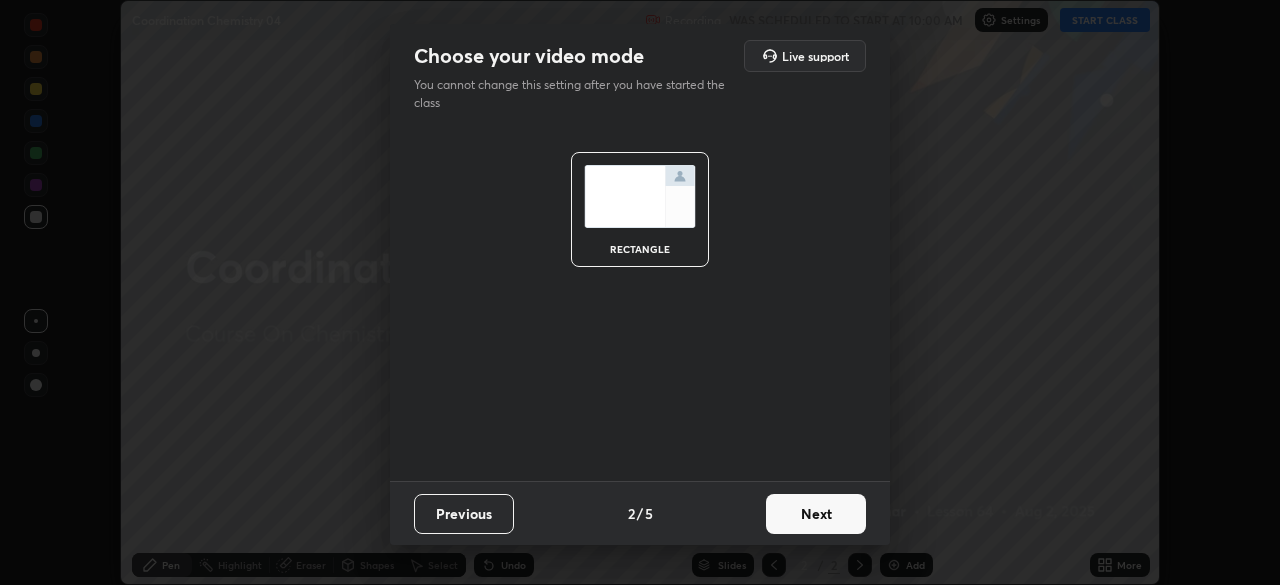 scroll, scrollTop: 0, scrollLeft: 0, axis: both 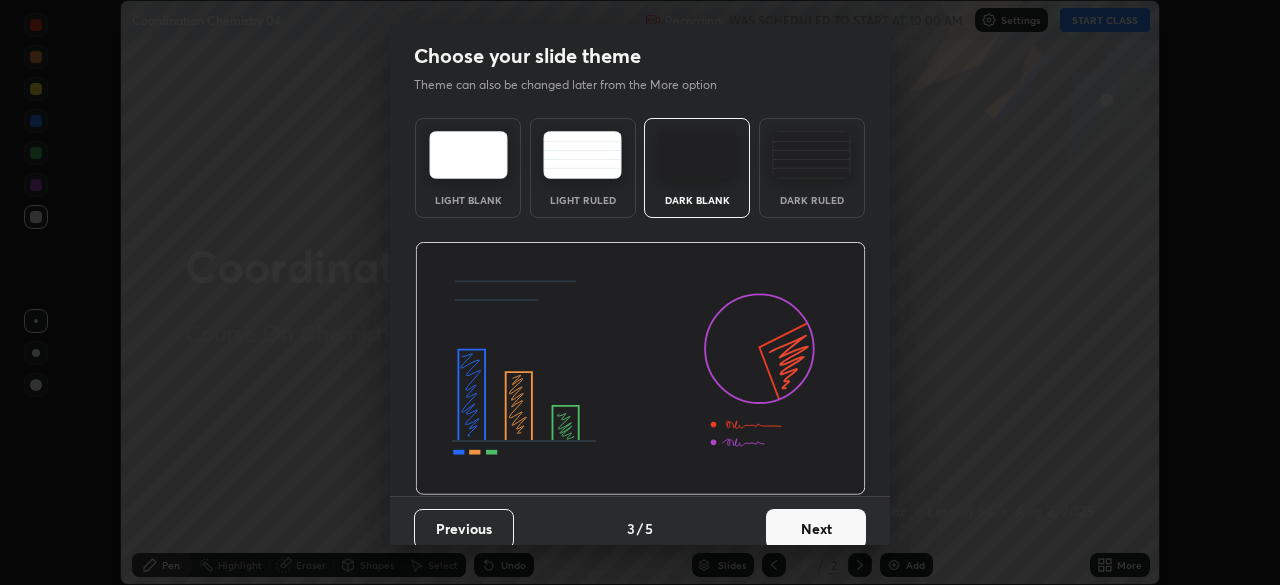 click on "Next" at bounding box center [816, 529] 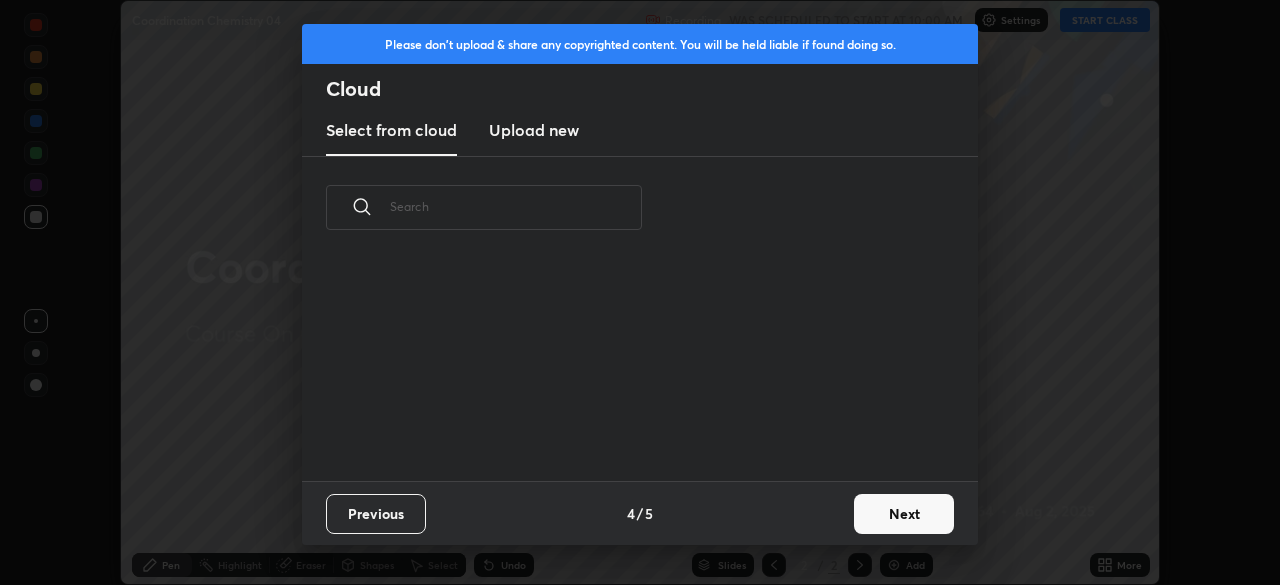 click on "Next" at bounding box center [904, 514] 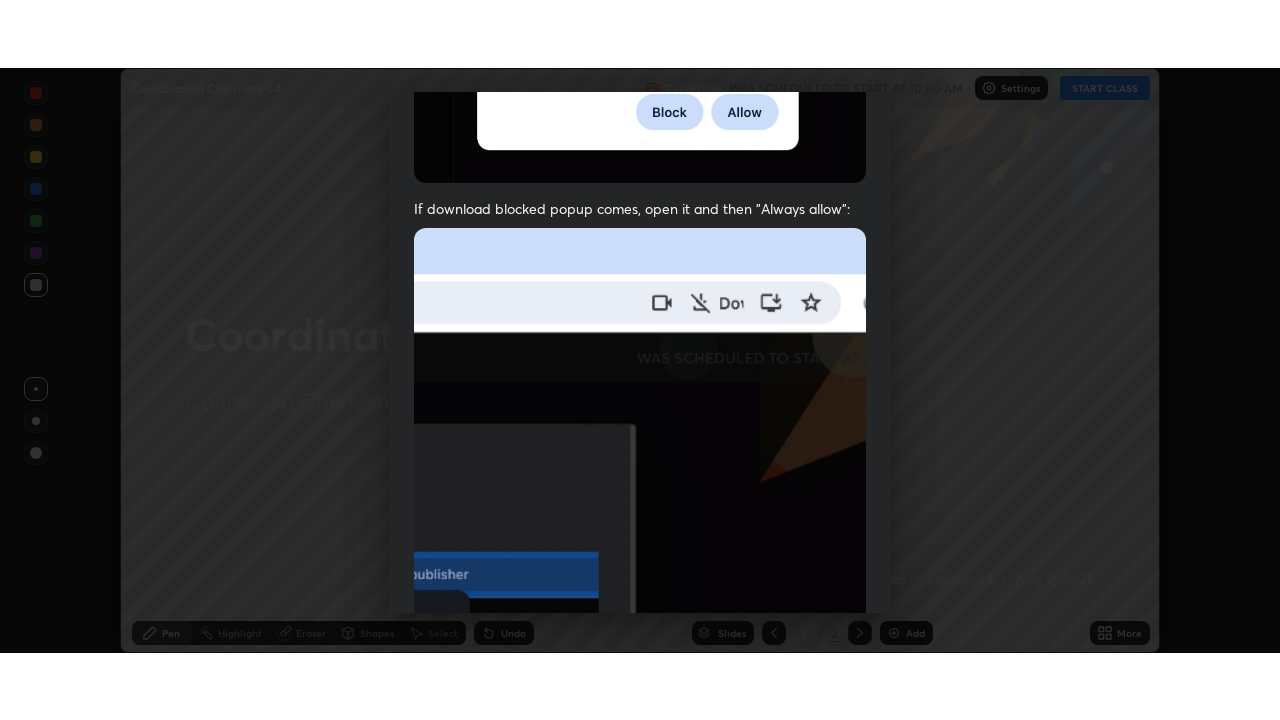 scroll, scrollTop: 479, scrollLeft: 0, axis: vertical 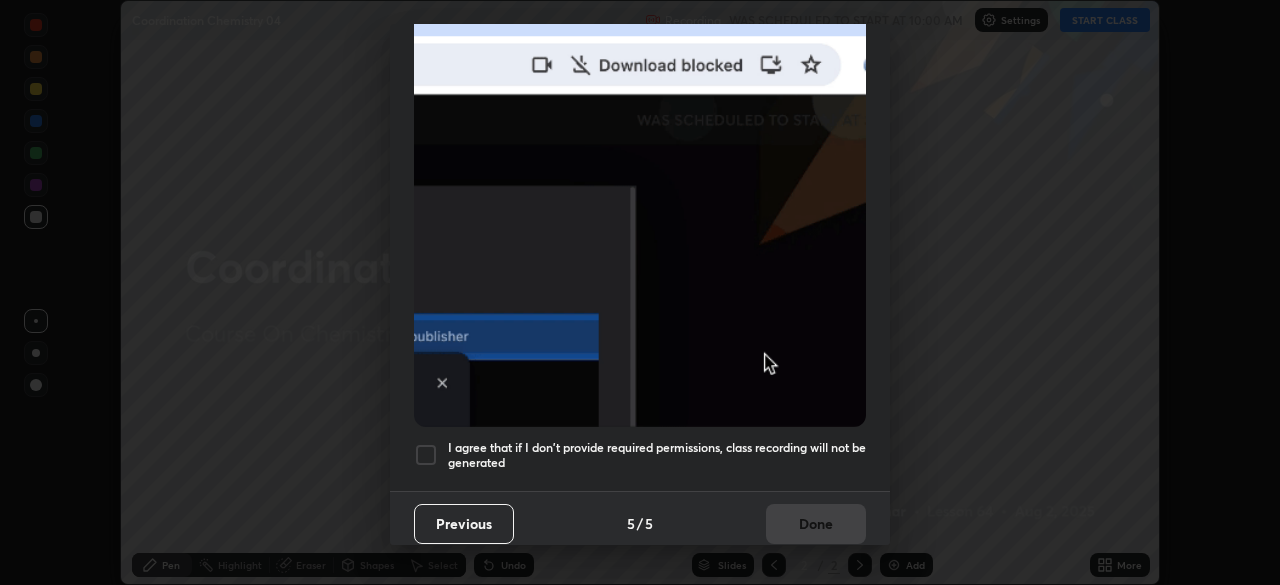 click at bounding box center [426, 455] 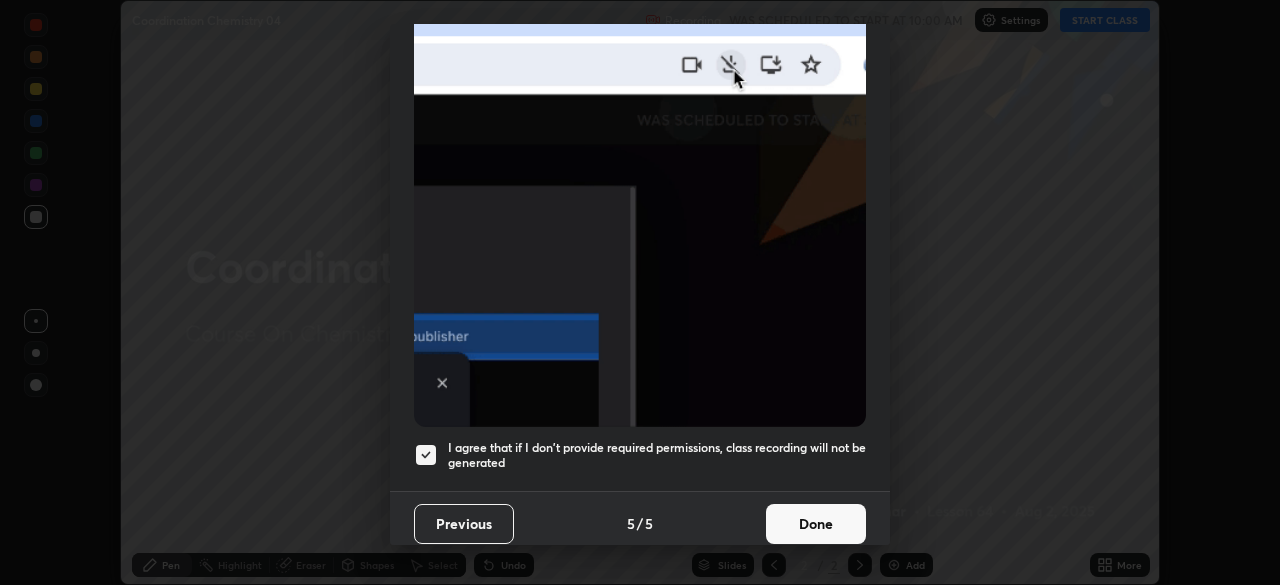 click on "Done" at bounding box center [816, 524] 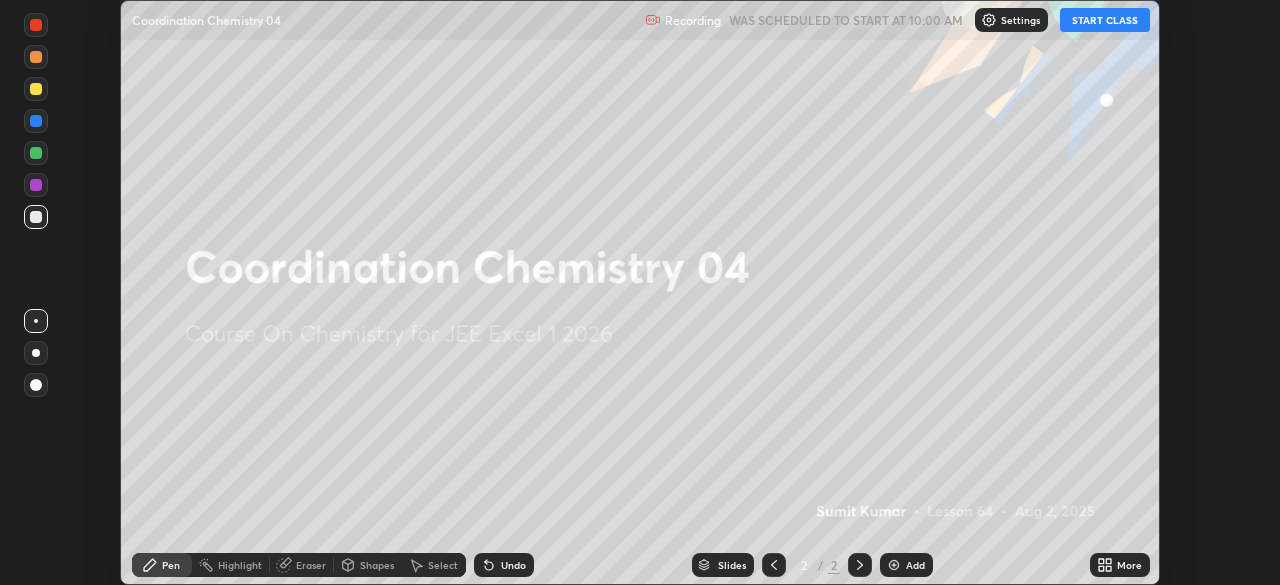 click at bounding box center (894, 565) 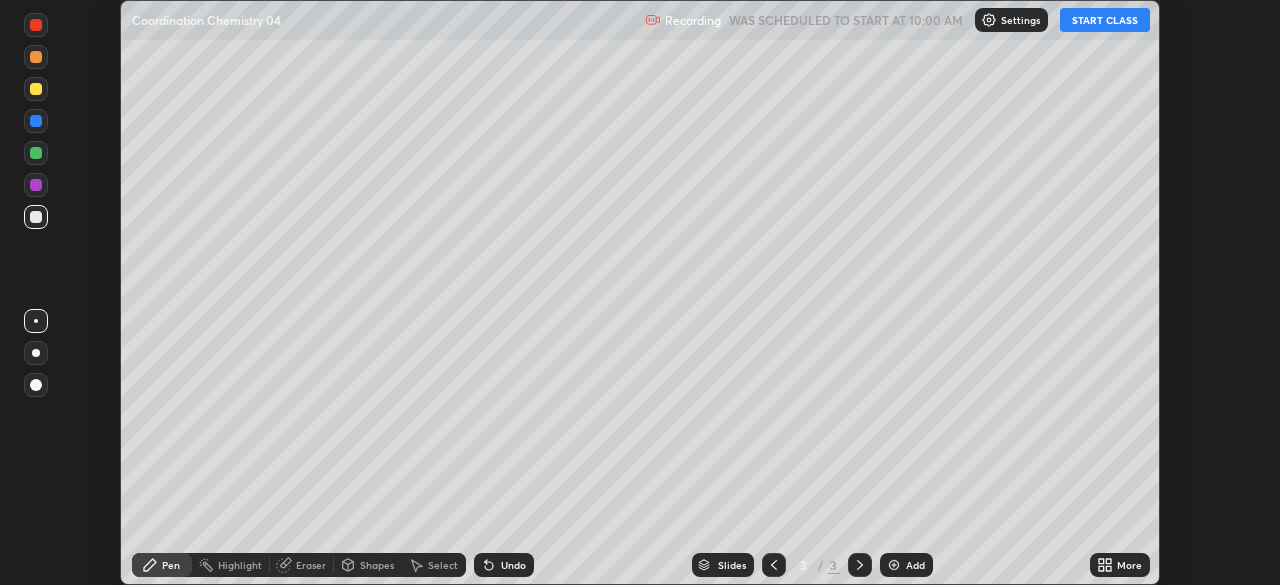 click on "START CLASS" at bounding box center (1105, 20) 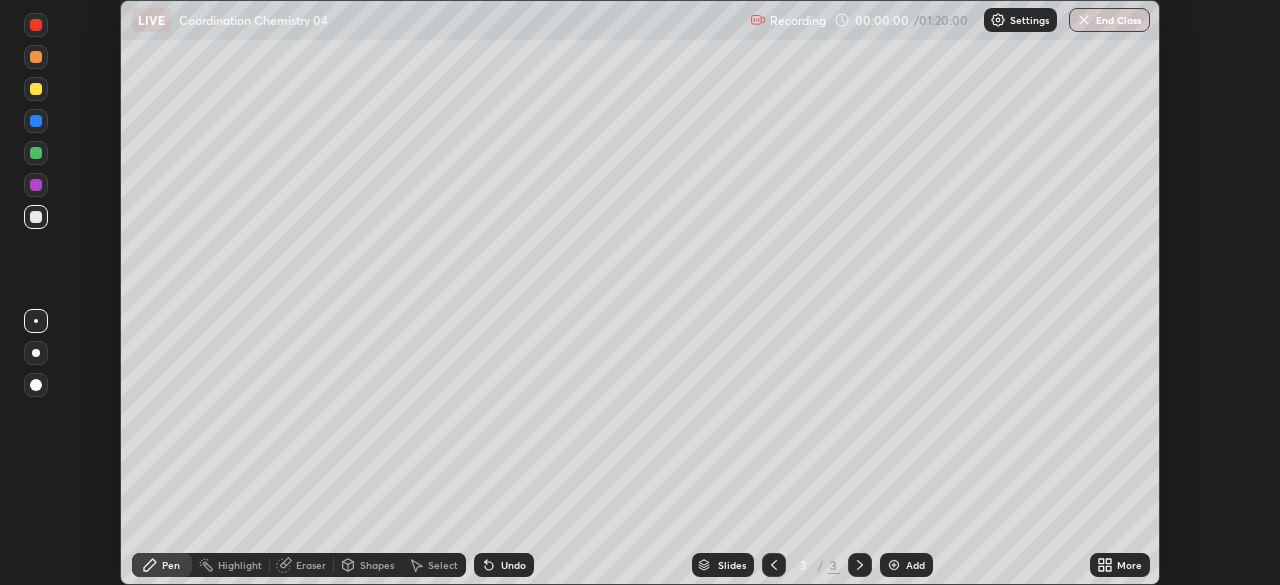 click 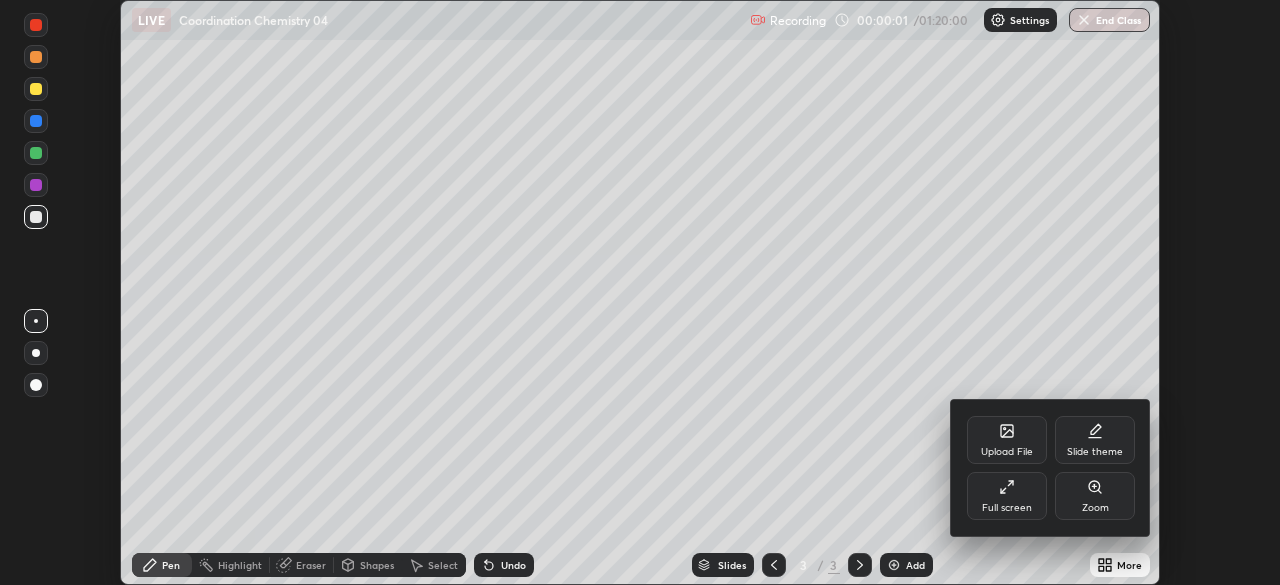 click 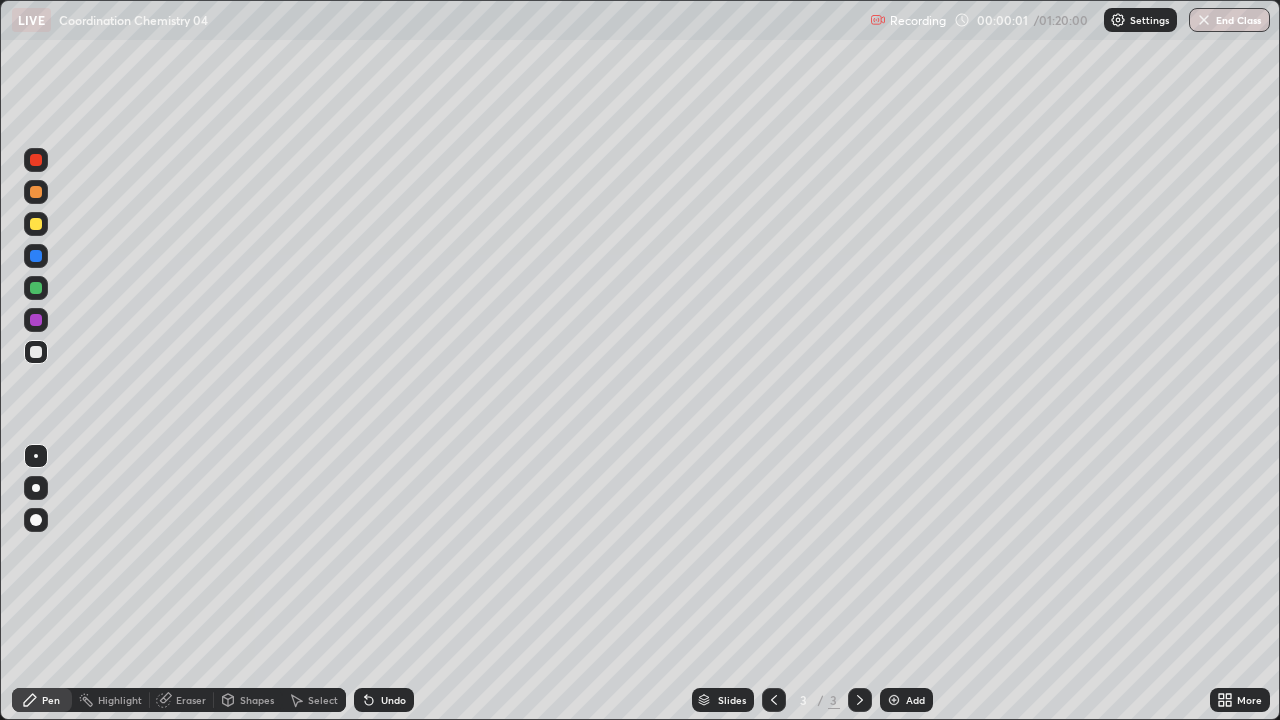 scroll, scrollTop: 99280, scrollLeft: 98720, axis: both 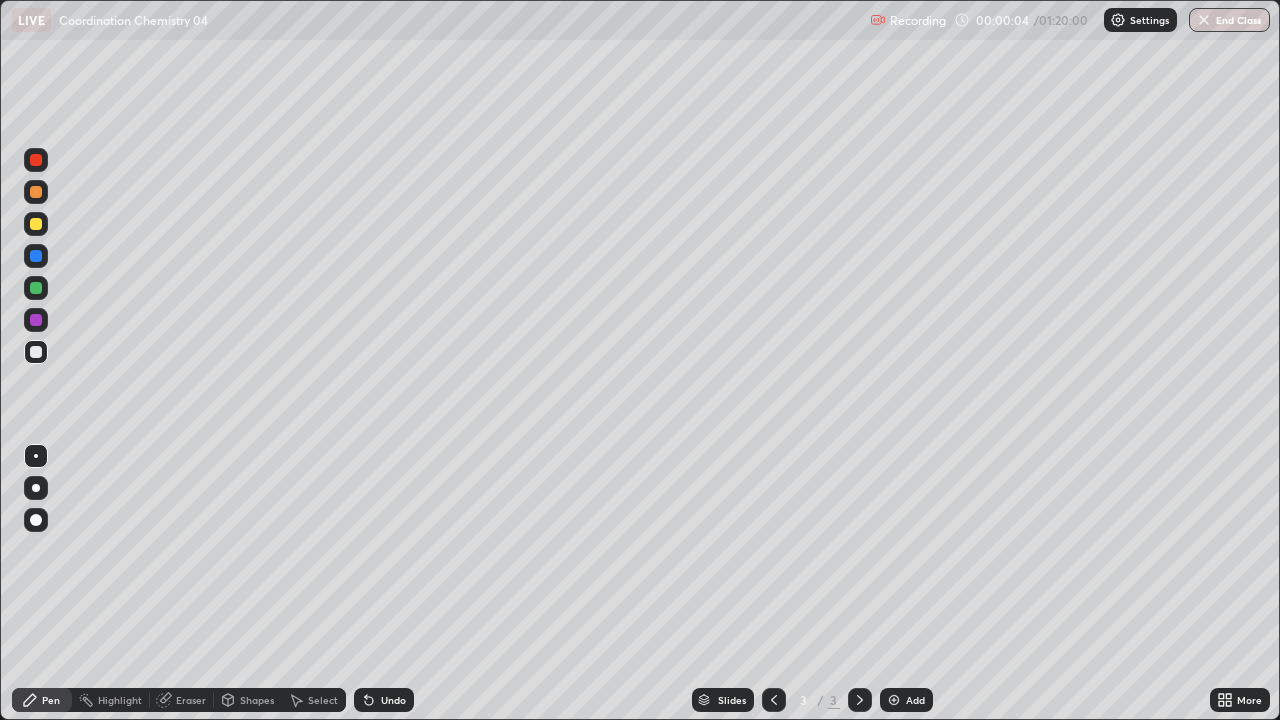 click at bounding box center [36, 224] 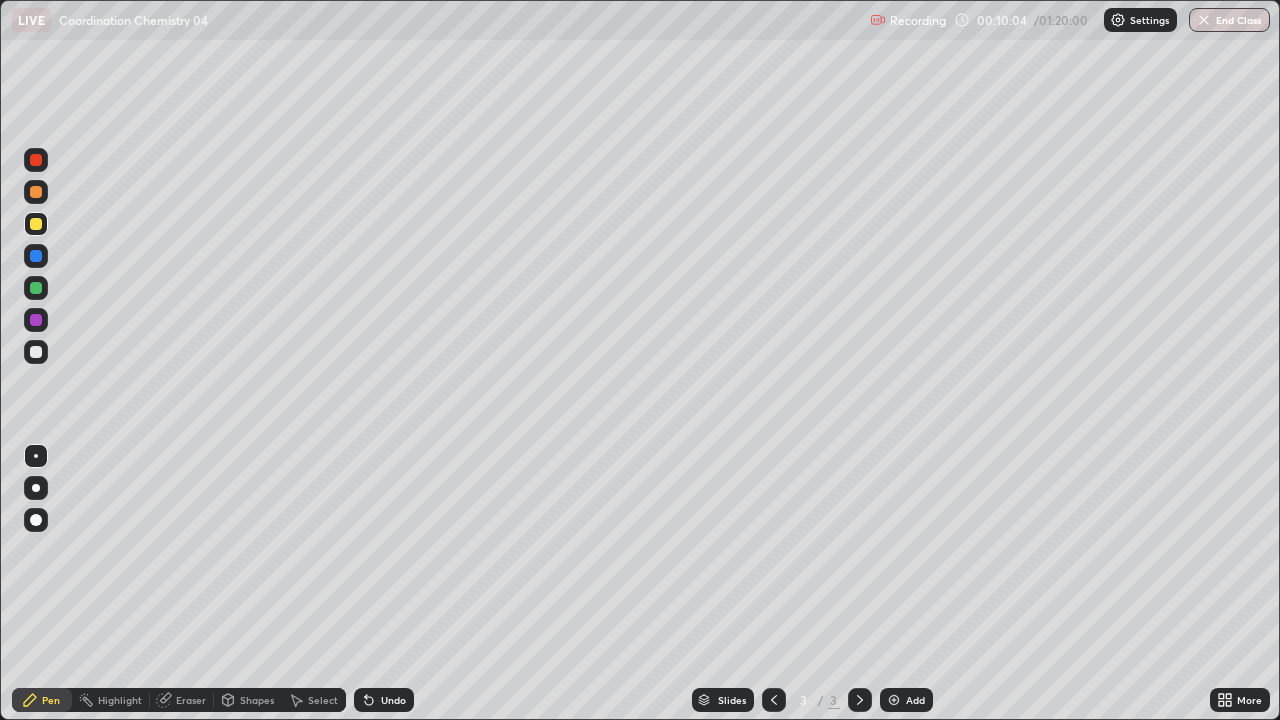 click at bounding box center [36, 352] 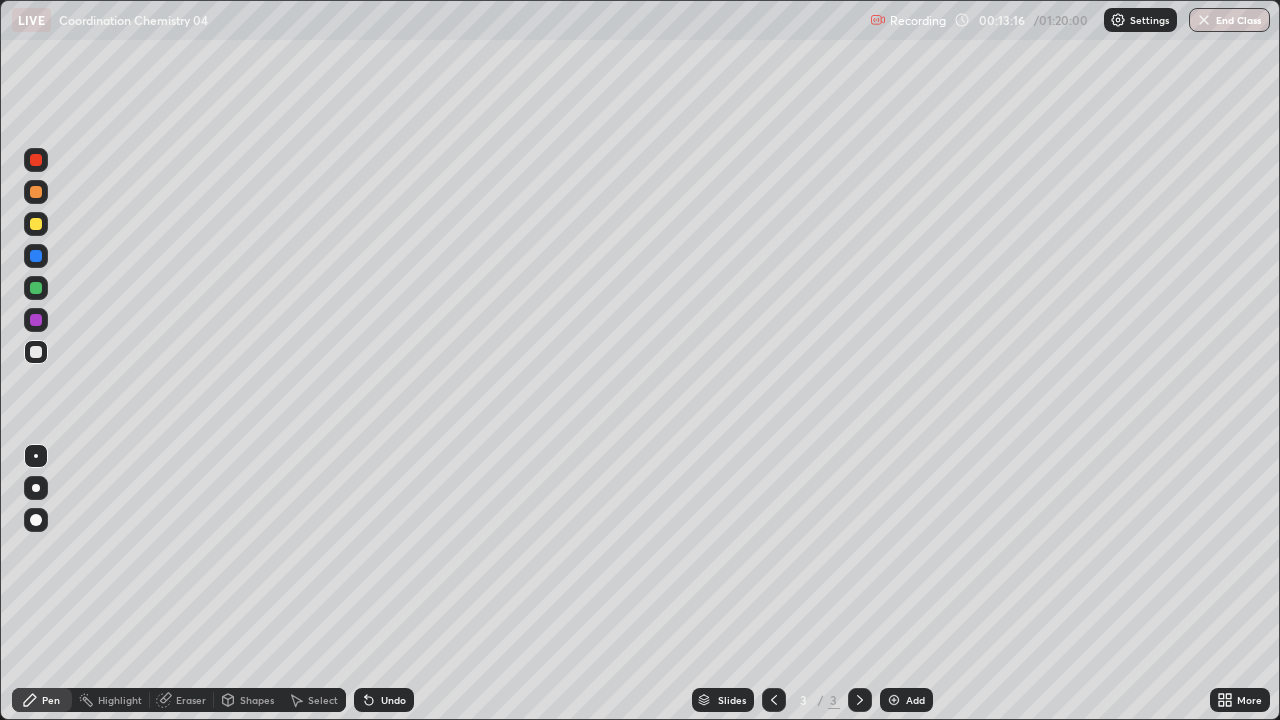click at bounding box center (894, 700) 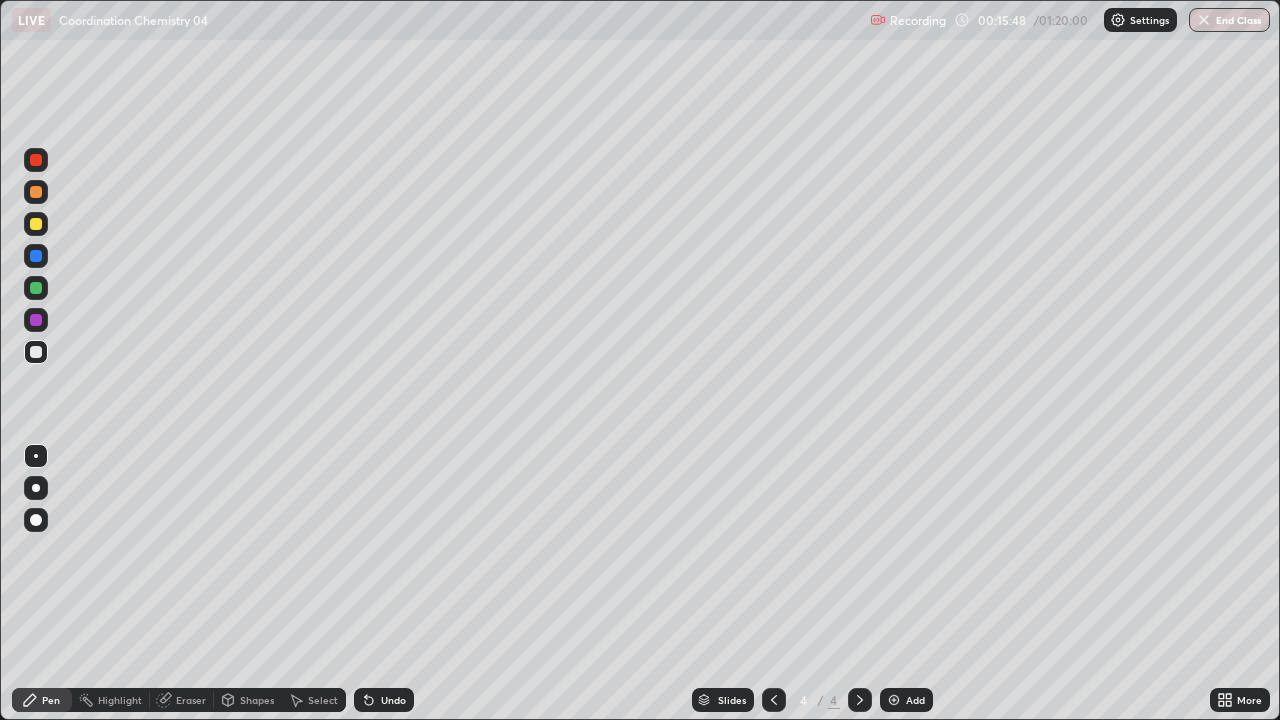 click at bounding box center [894, 700] 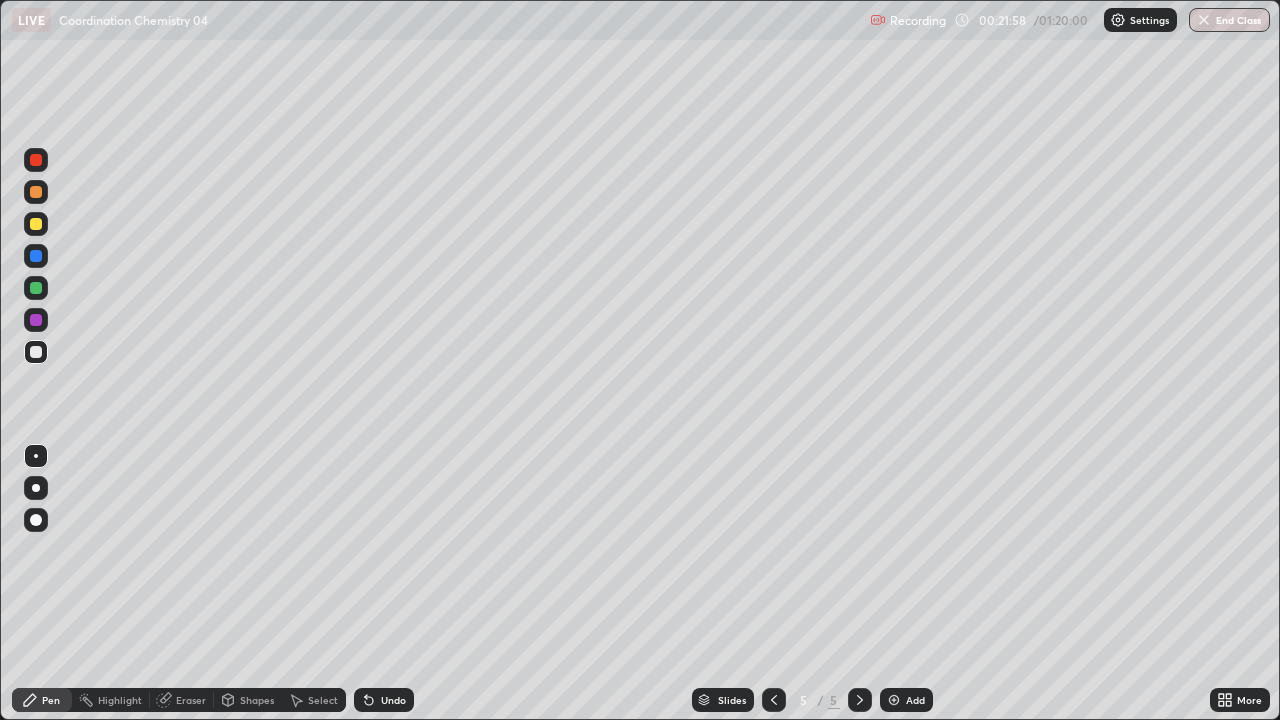 click on "Add" at bounding box center [906, 700] 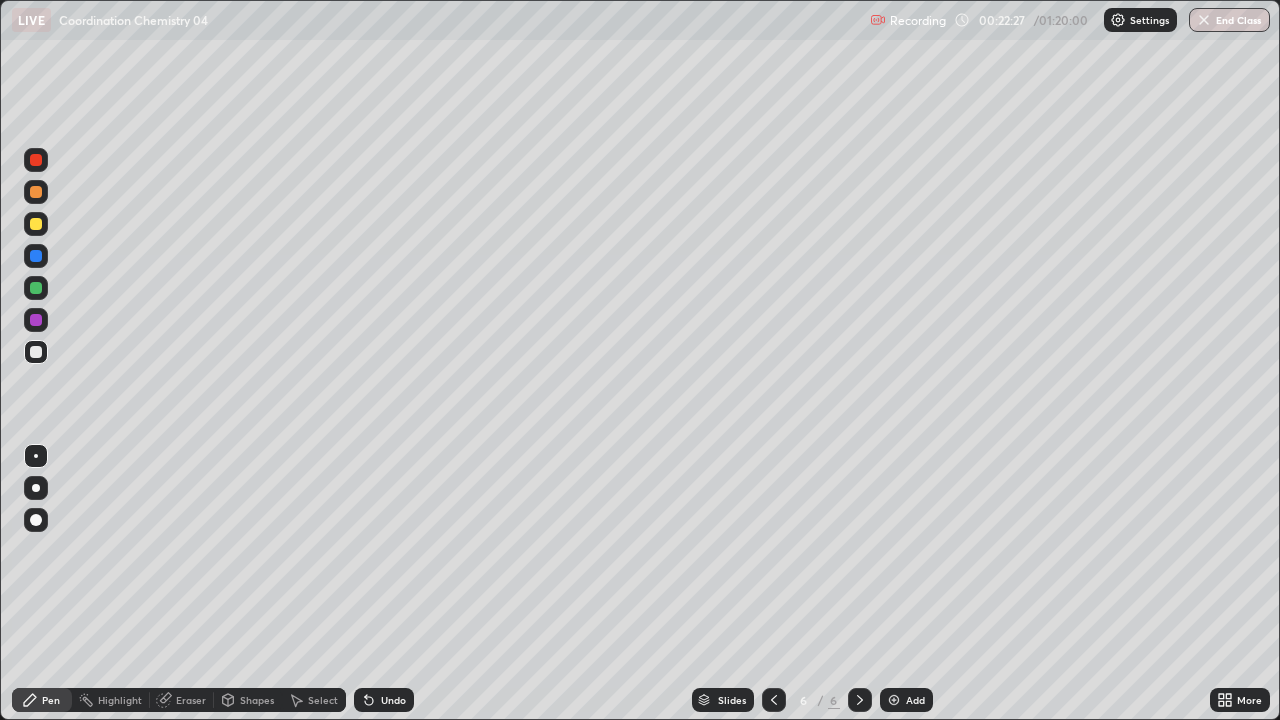 click on "Eraser" at bounding box center [191, 700] 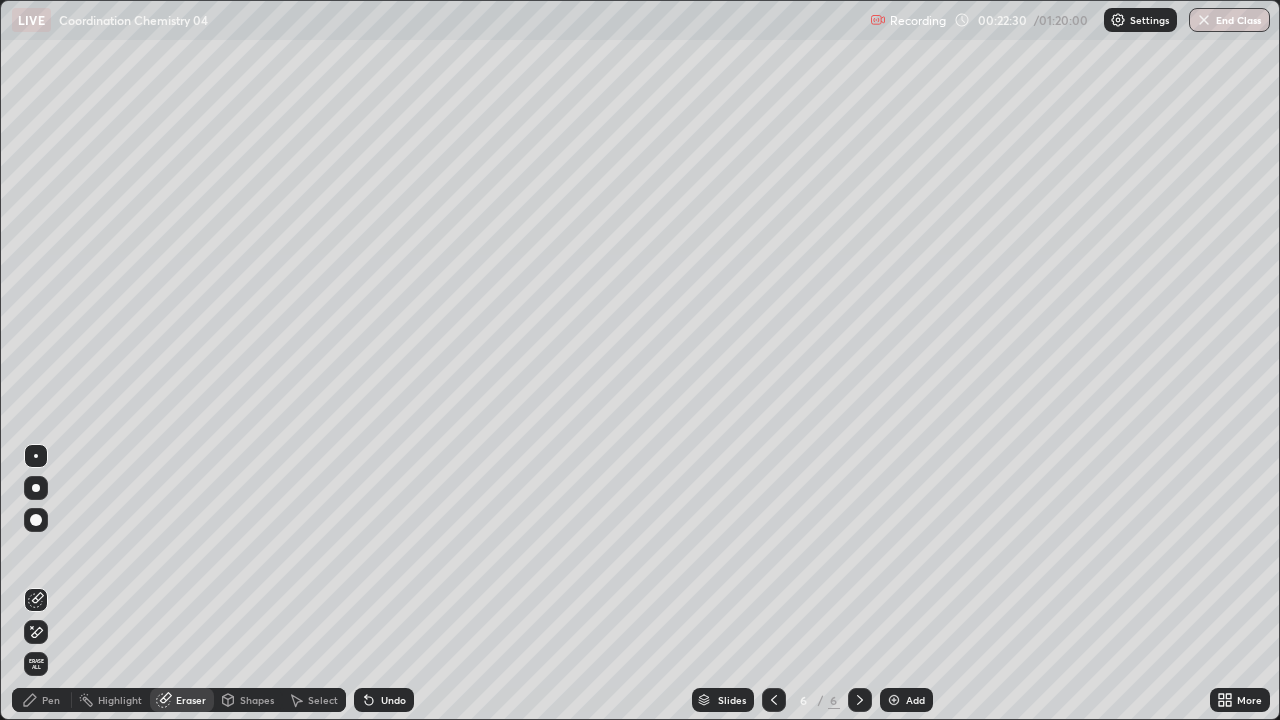 click on "Pen" at bounding box center [51, 700] 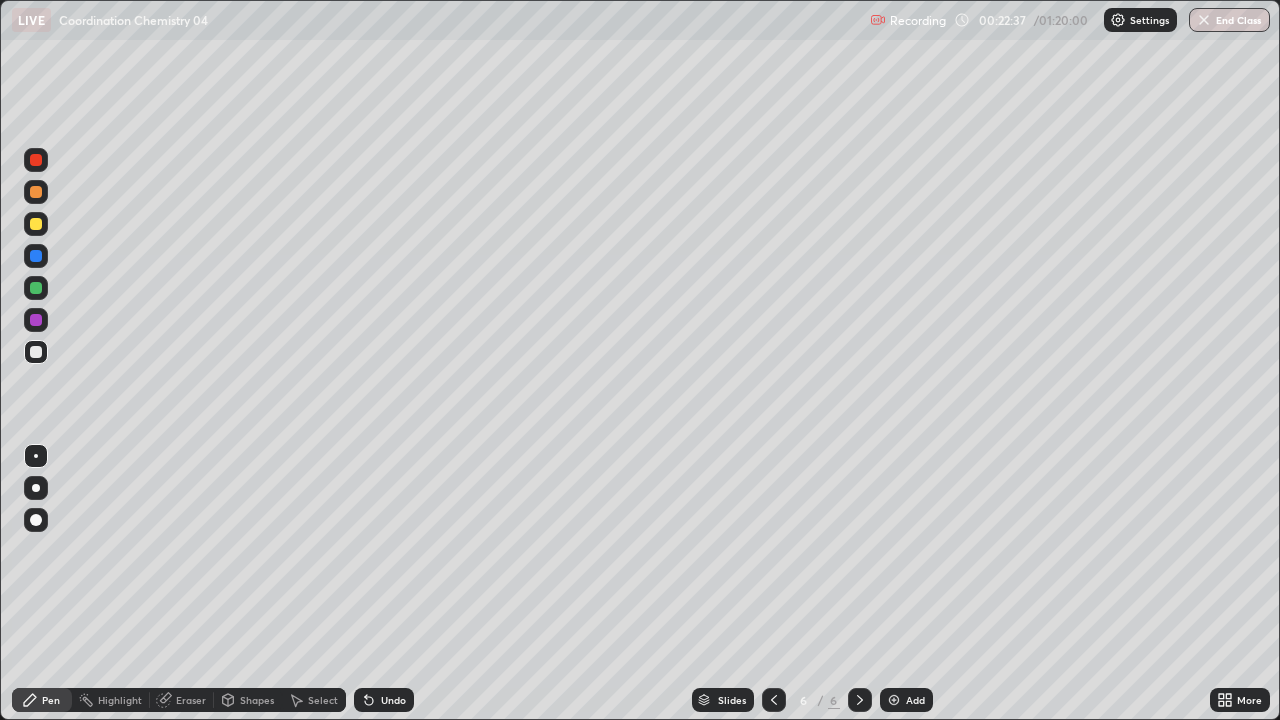click at bounding box center [36, 224] 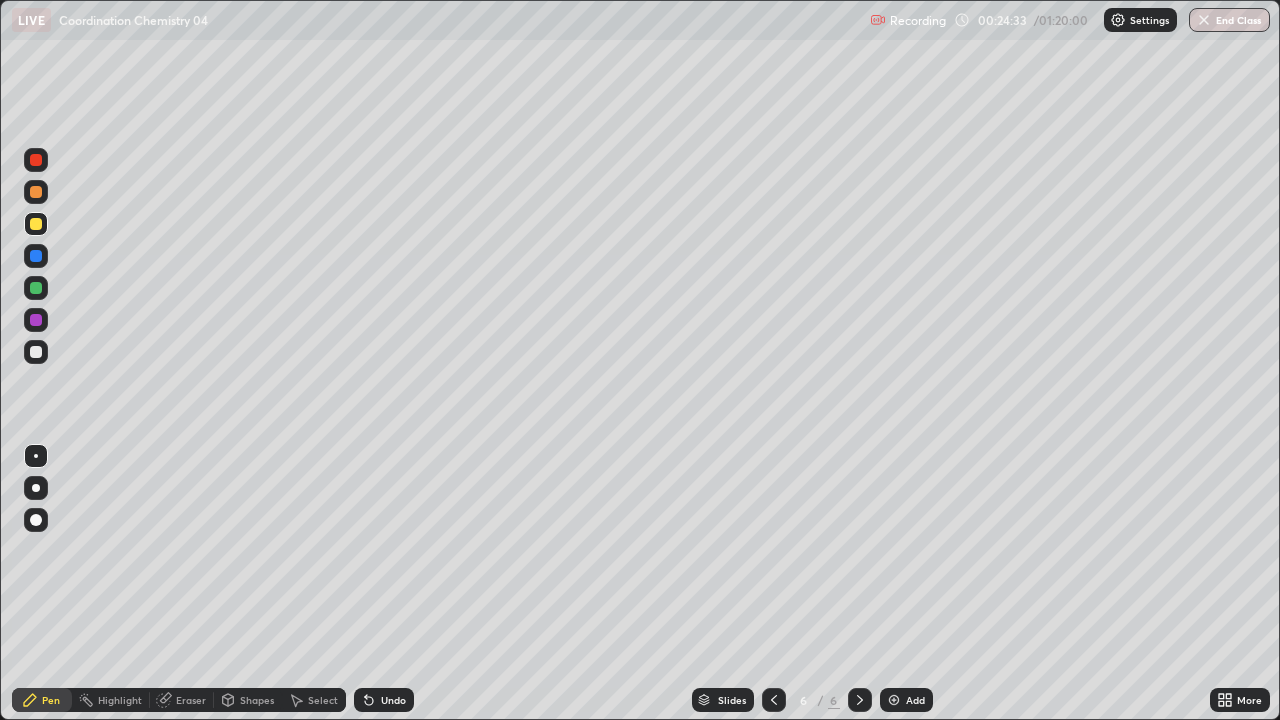 click on "Add" at bounding box center [906, 700] 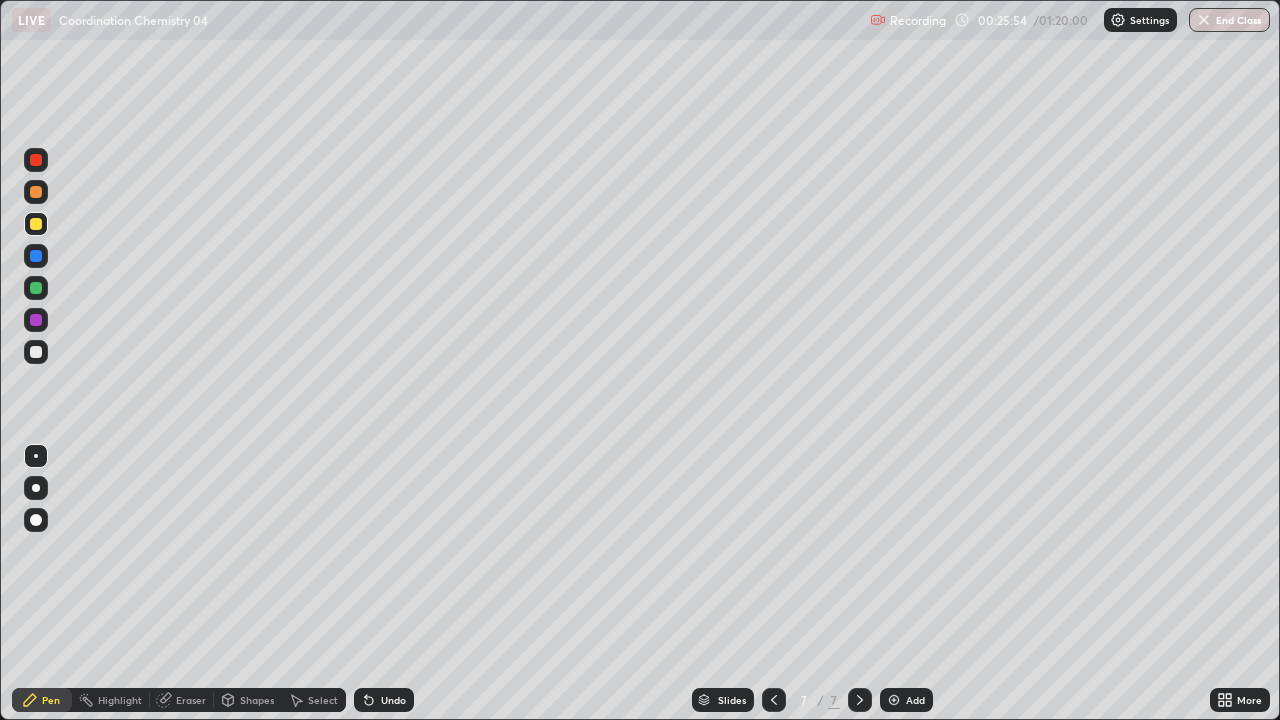 click 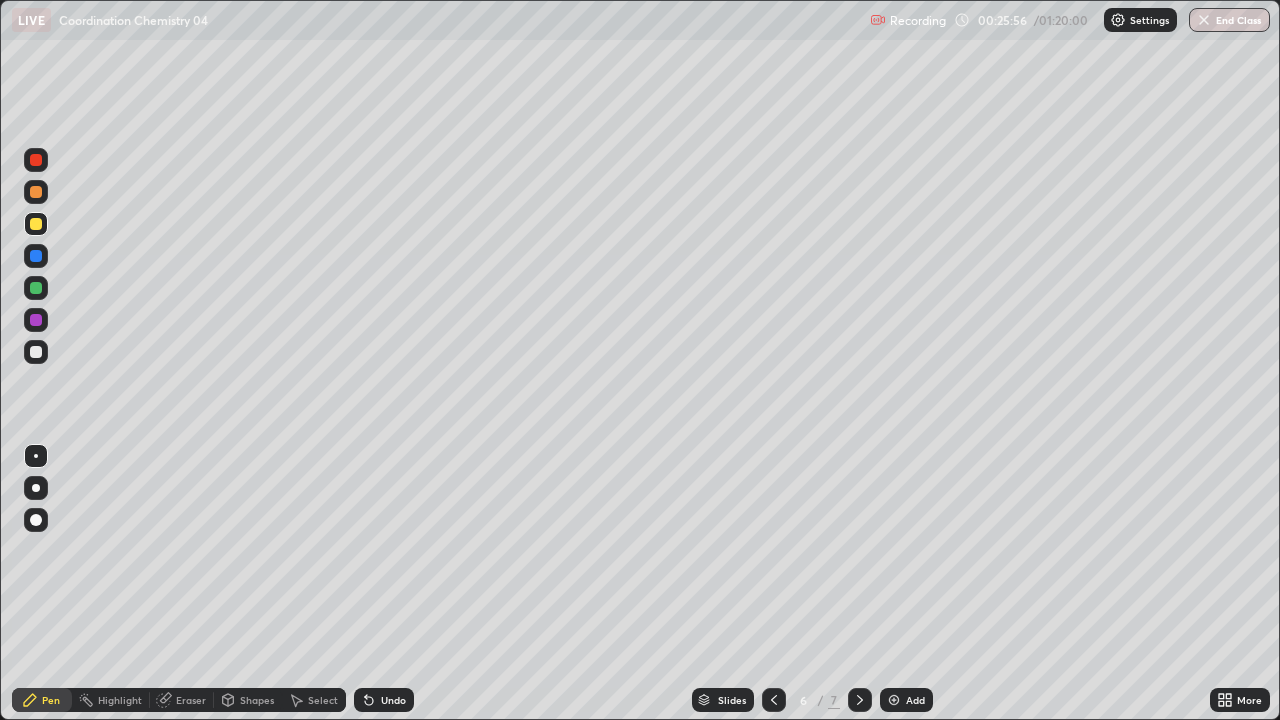 click 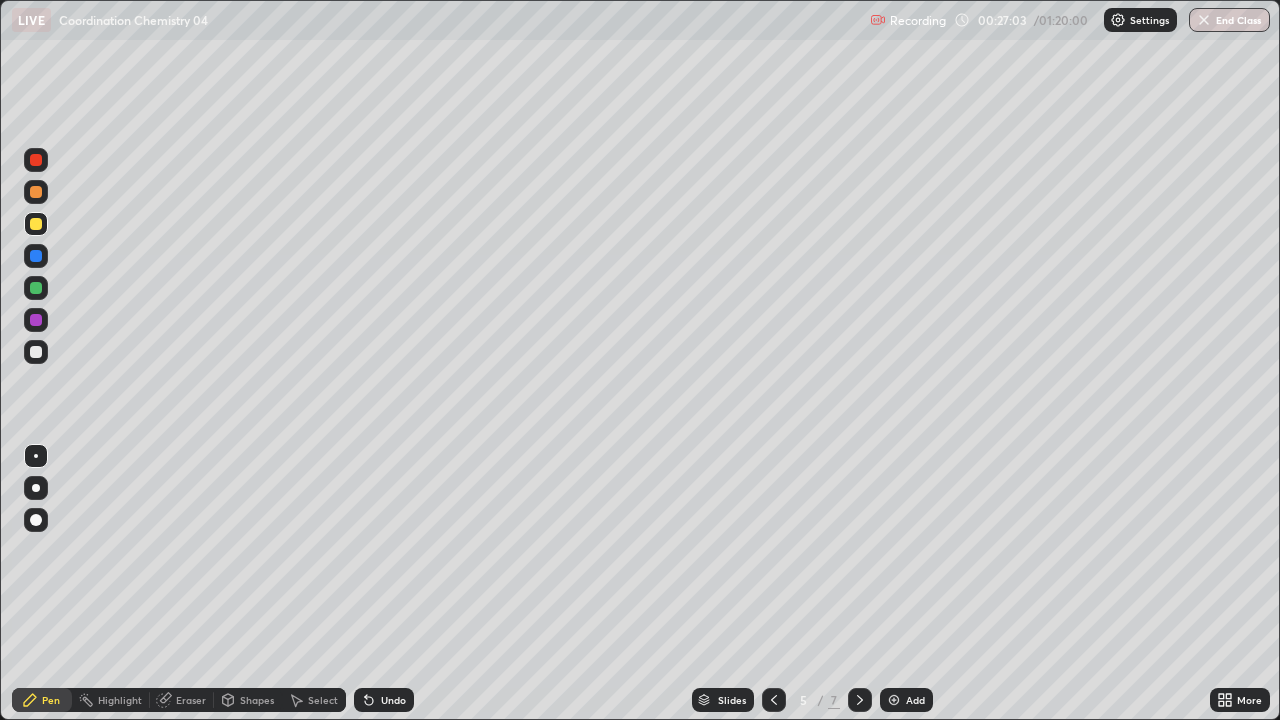 click 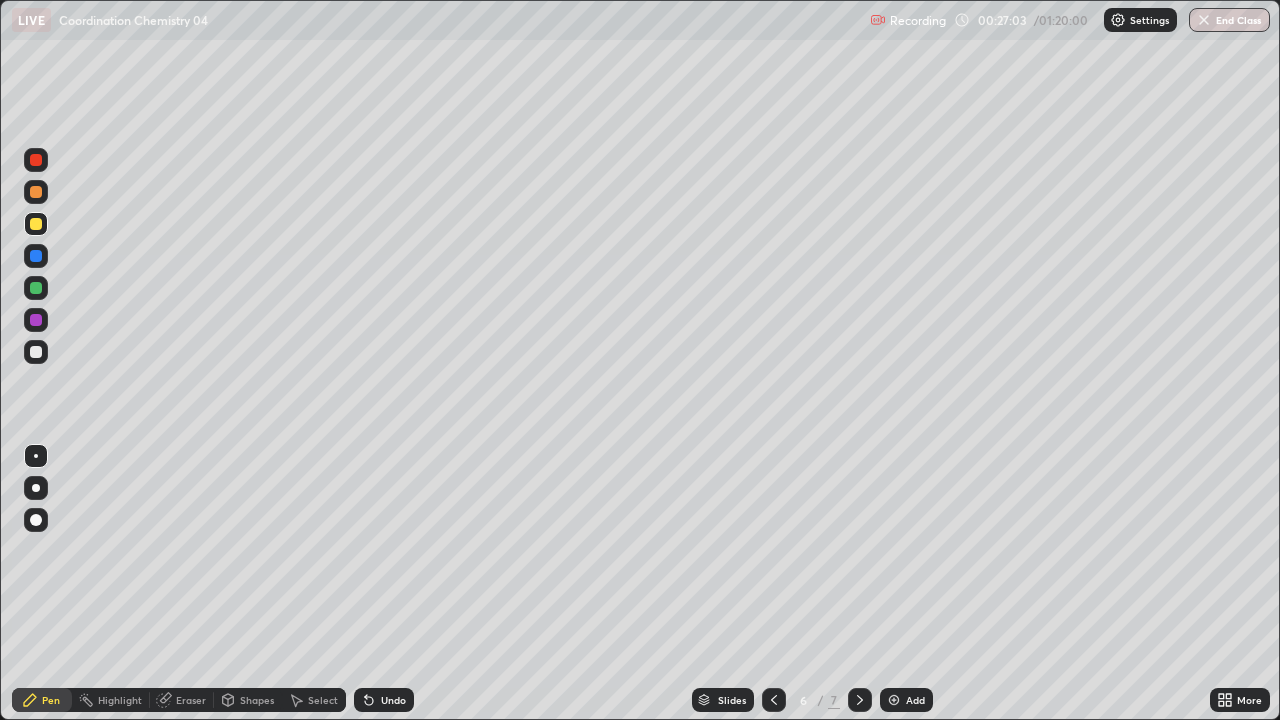 click at bounding box center [860, 700] 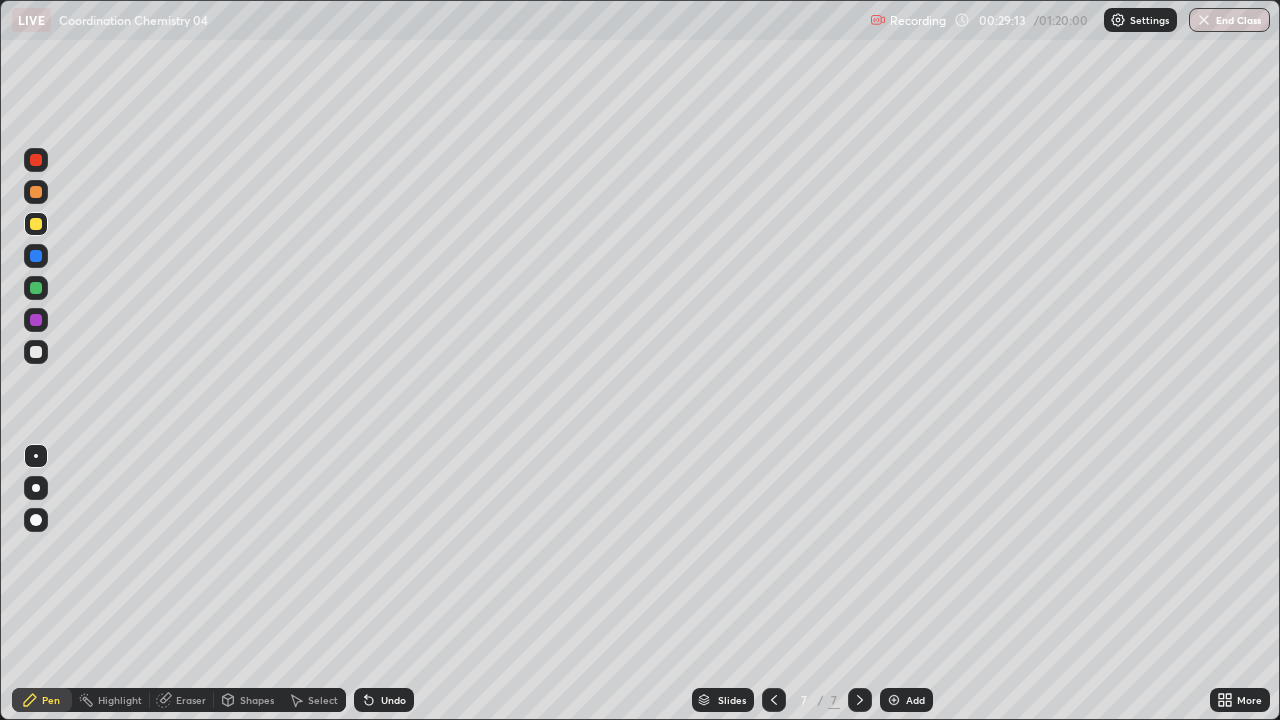 click at bounding box center [36, 320] 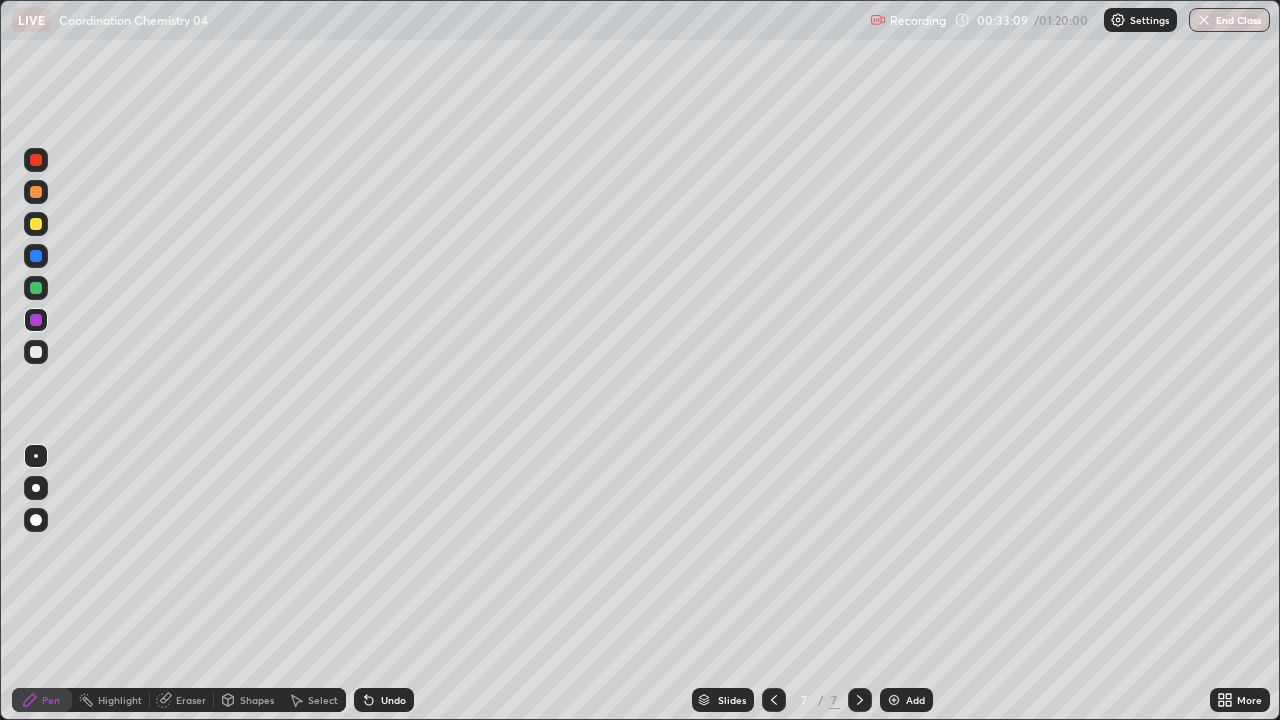 click at bounding box center [36, 288] 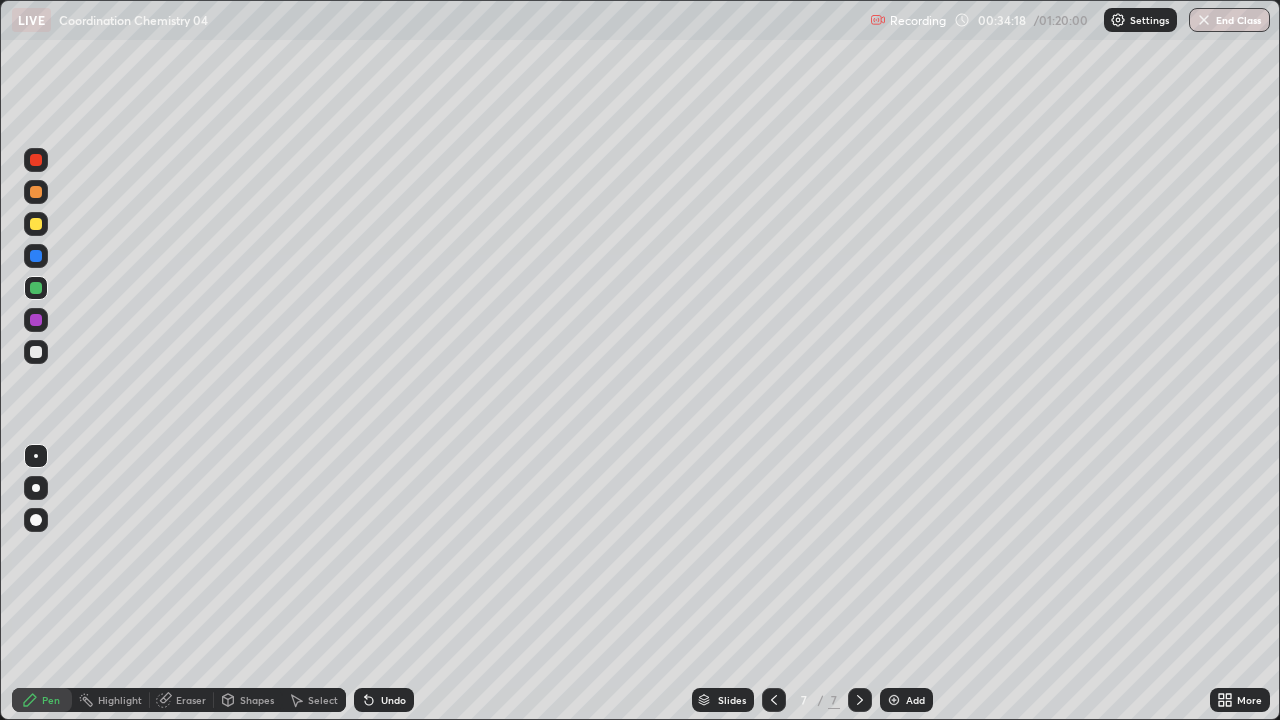 click at bounding box center [894, 700] 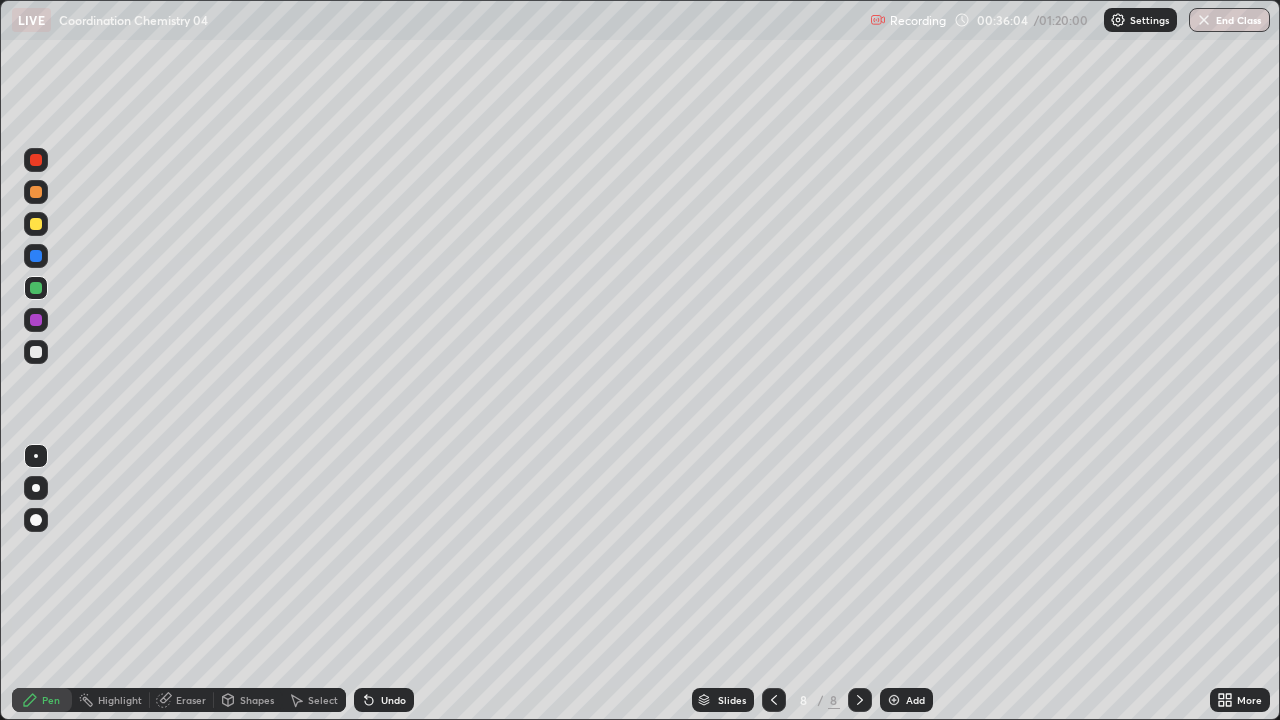 click 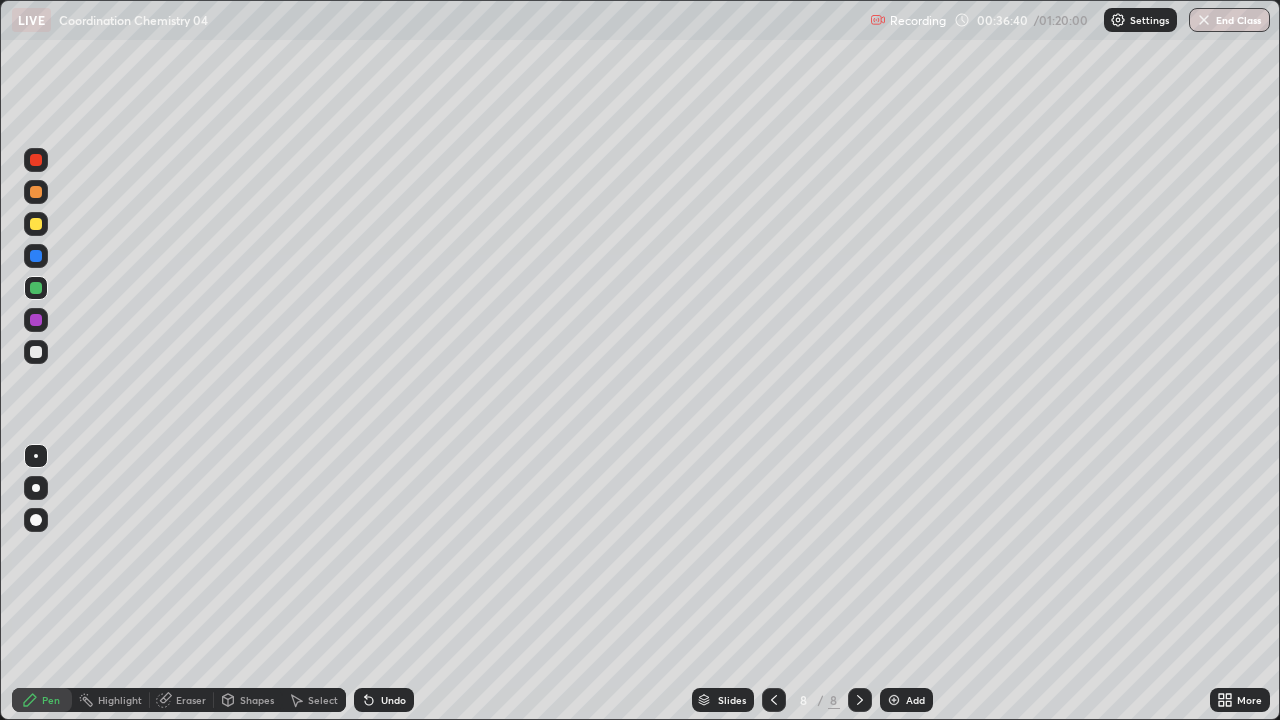 click at bounding box center (36, 224) 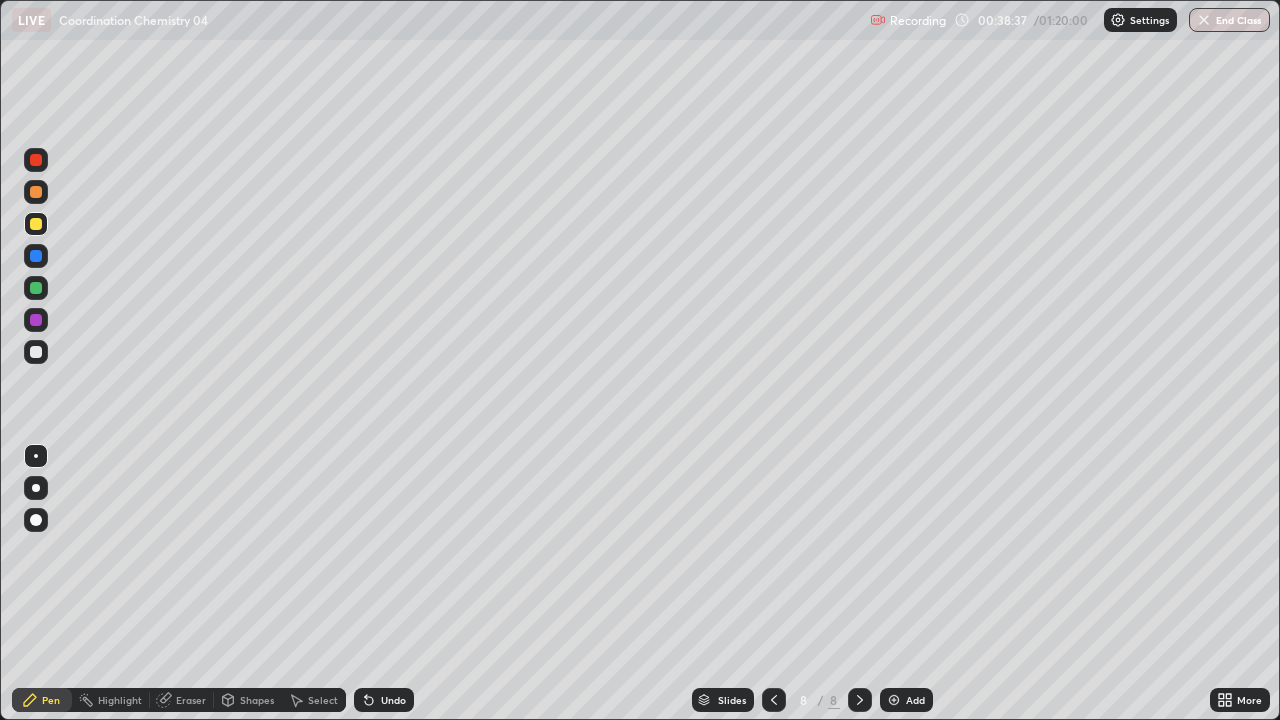 click at bounding box center (894, 700) 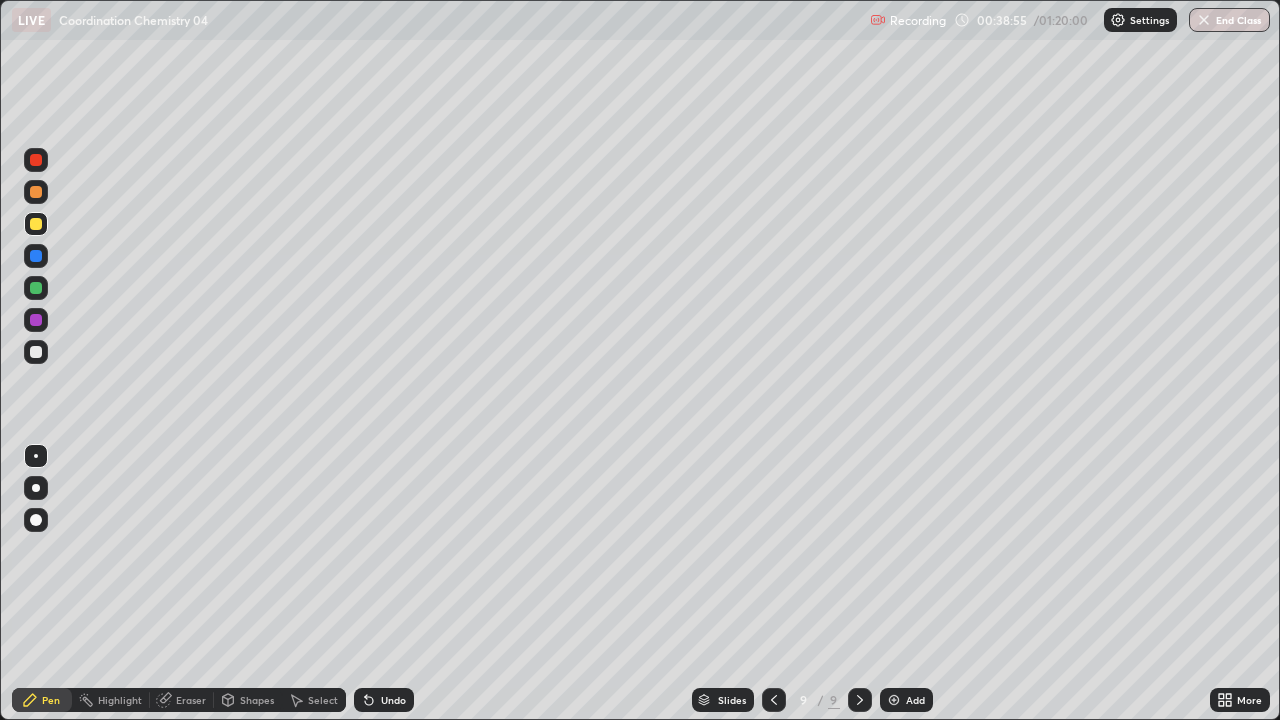 click at bounding box center [36, 160] 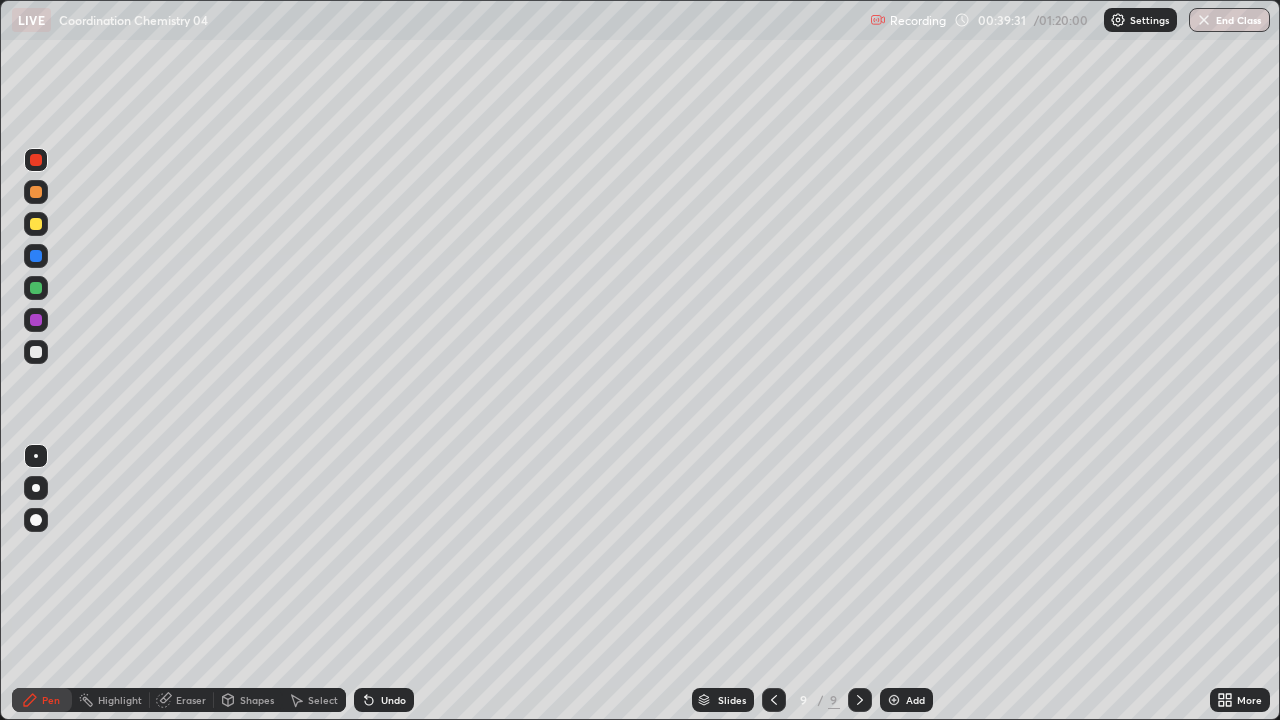 click at bounding box center [36, 224] 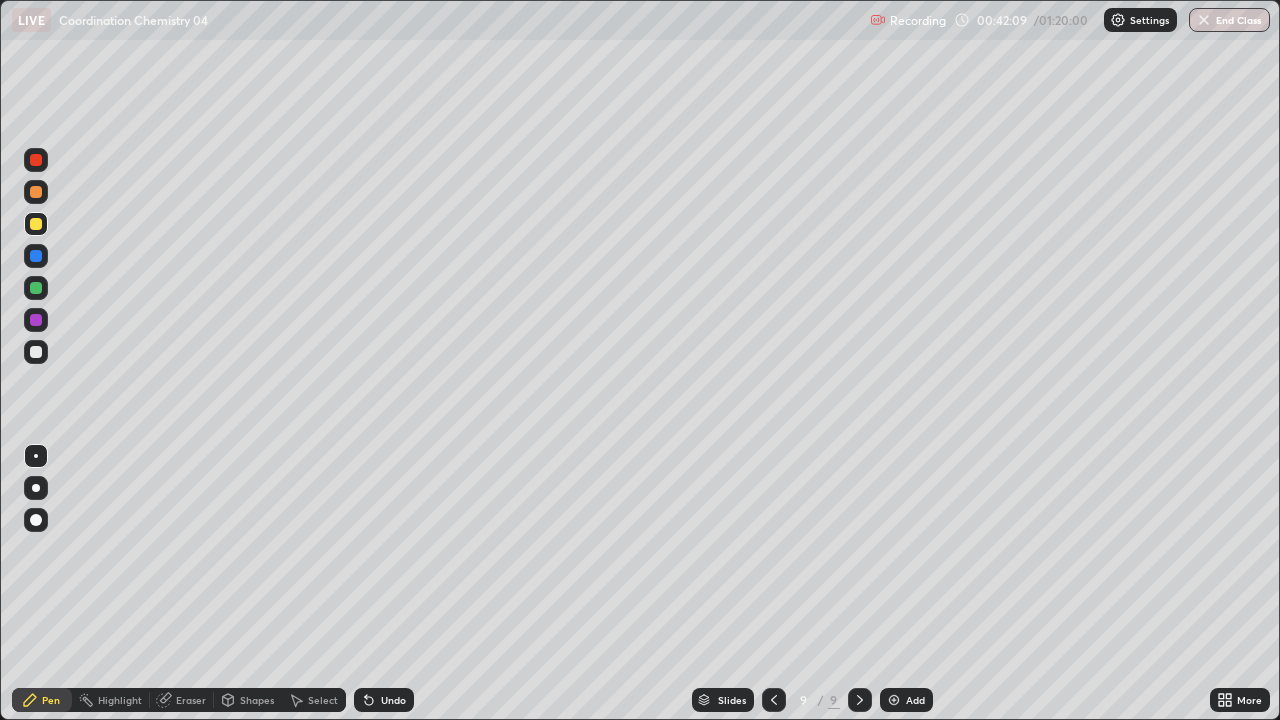 click at bounding box center [36, 288] 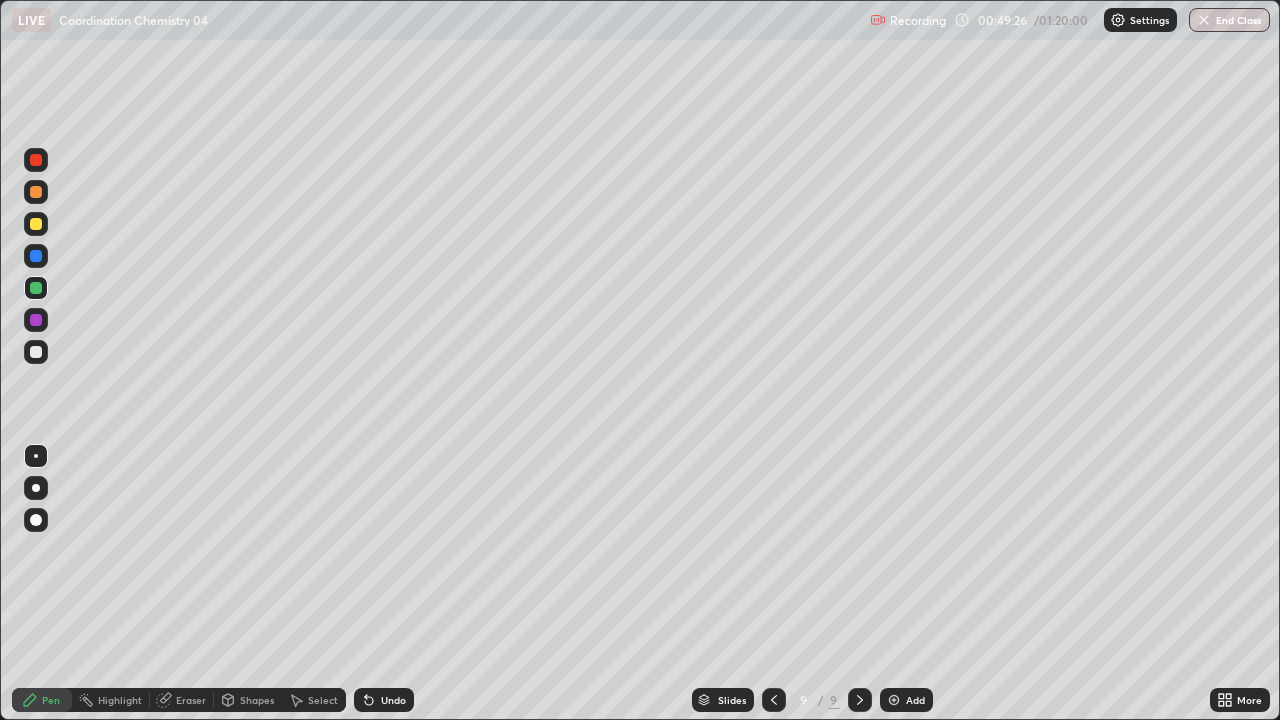 click at bounding box center [894, 700] 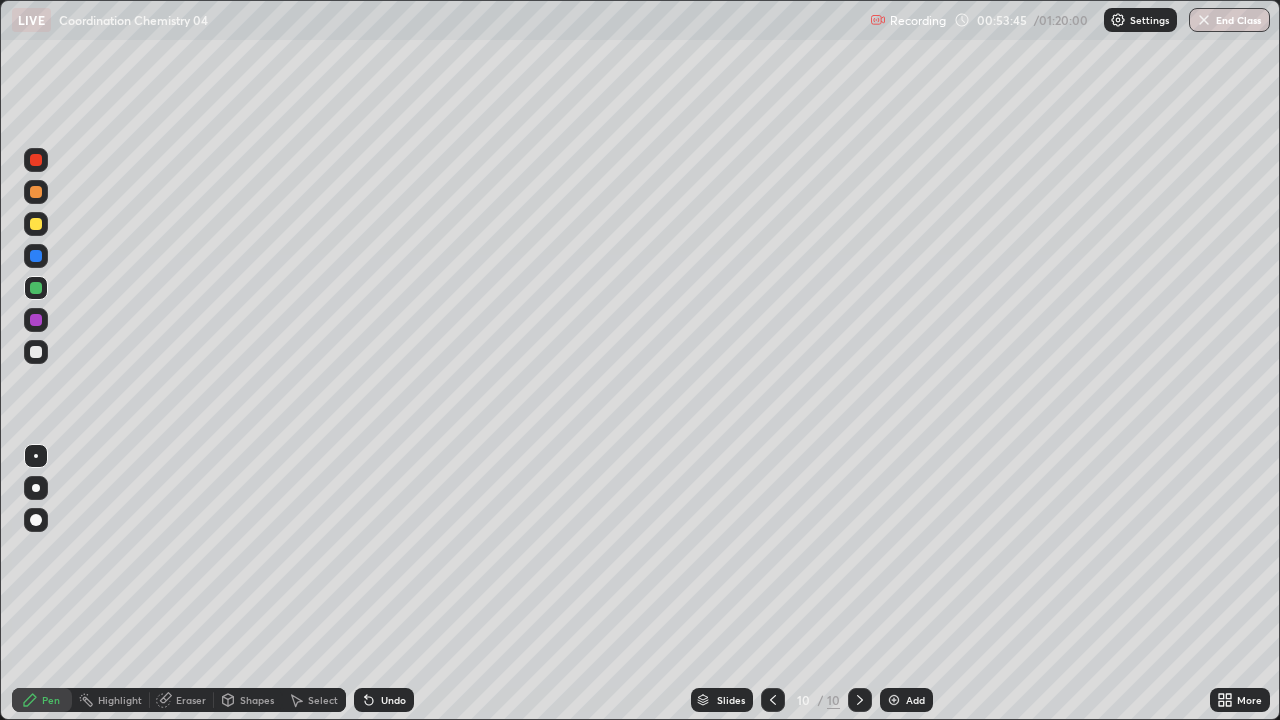 click at bounding box center (36, 224) 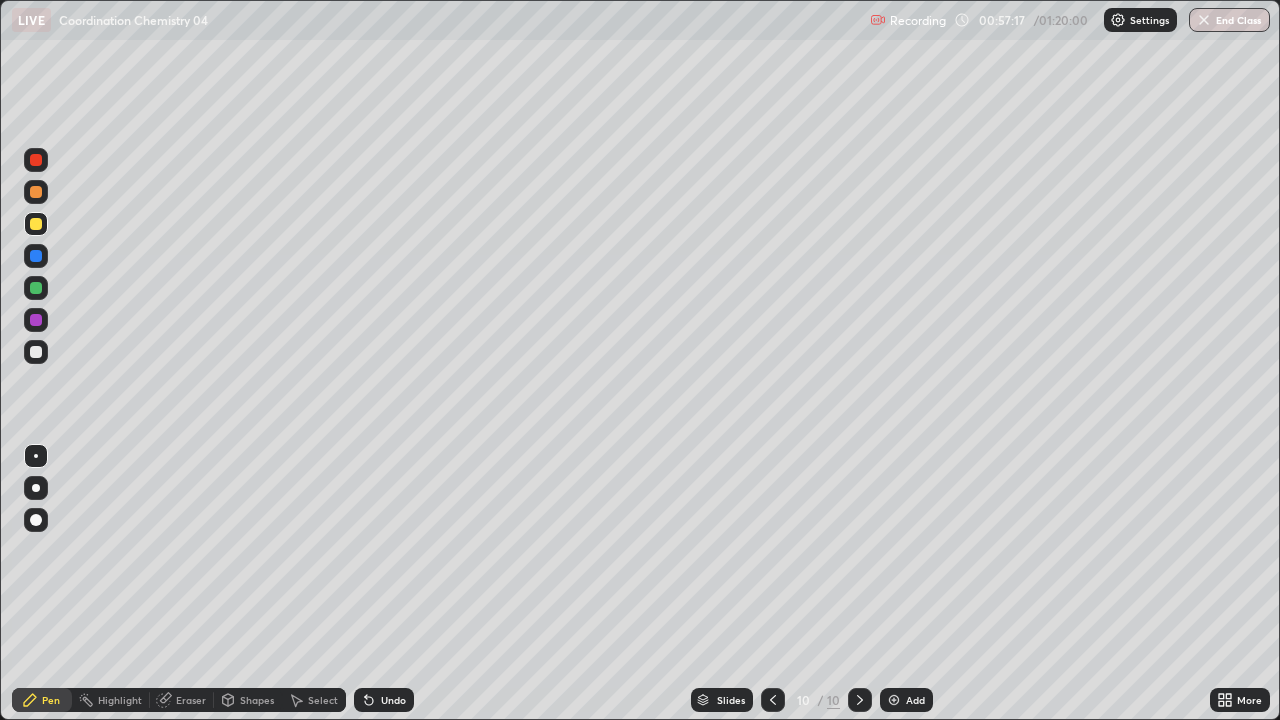 click at bounding box center (894, 700) 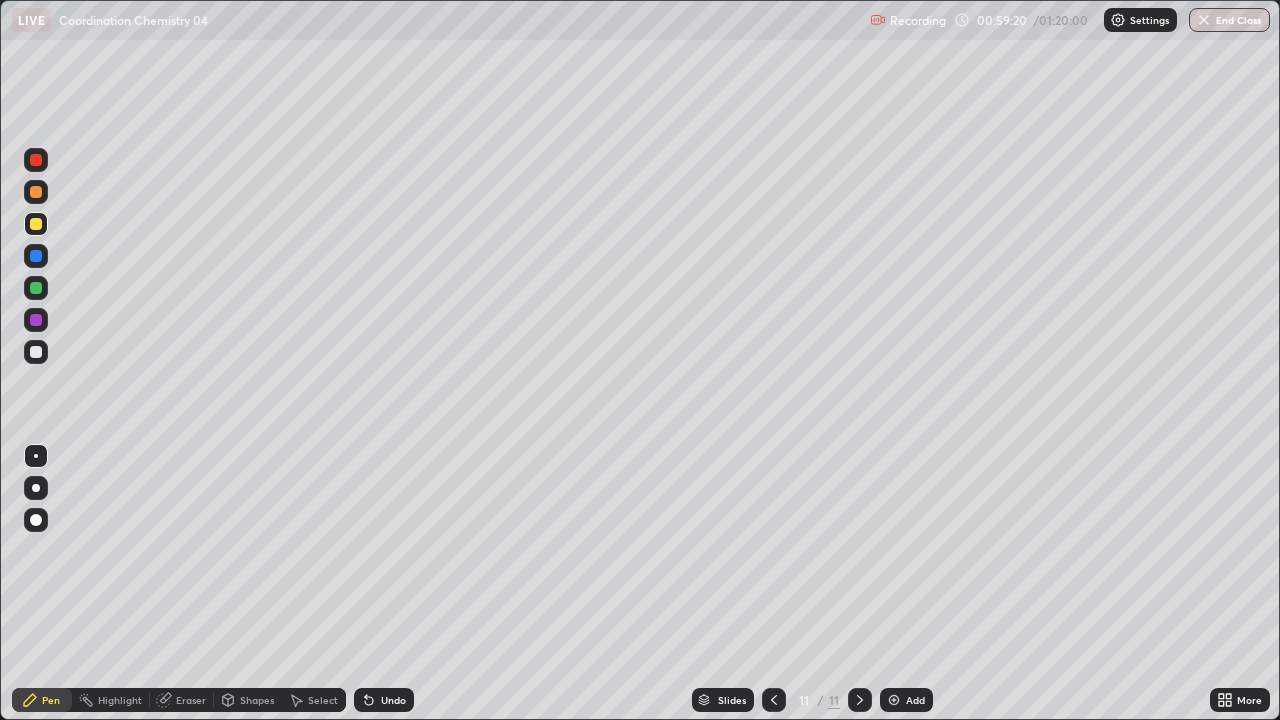 click 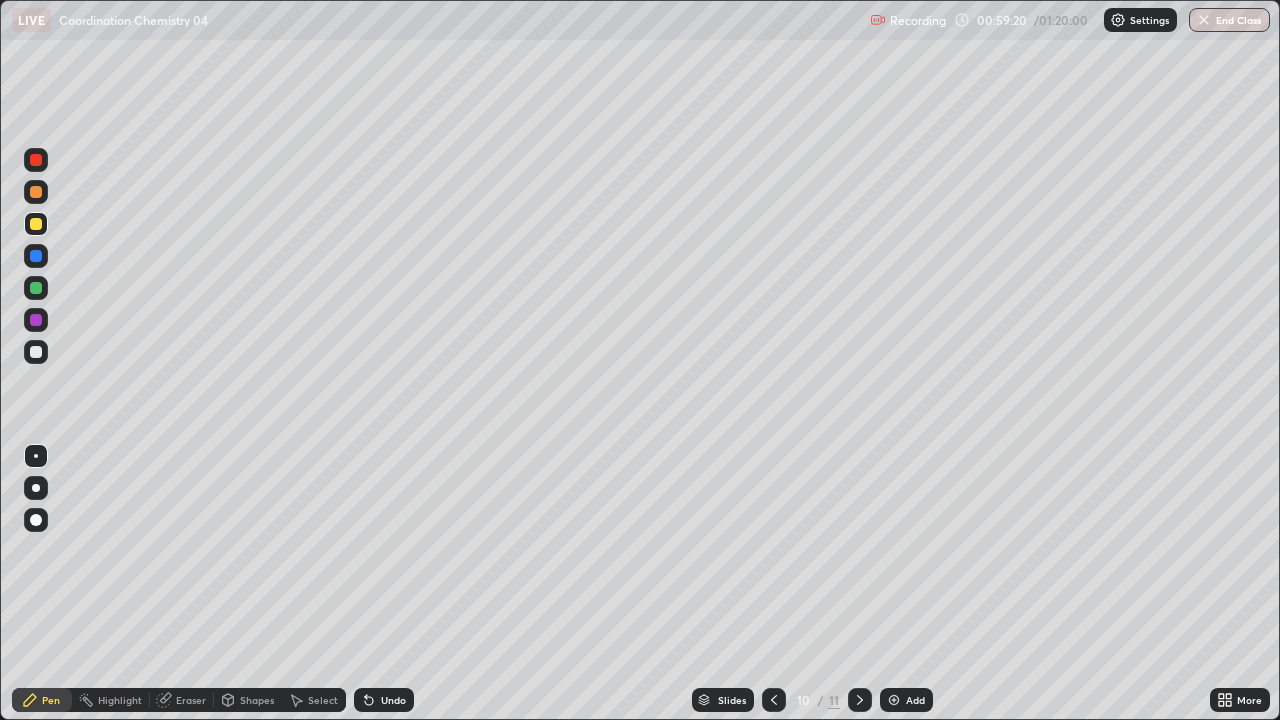 click 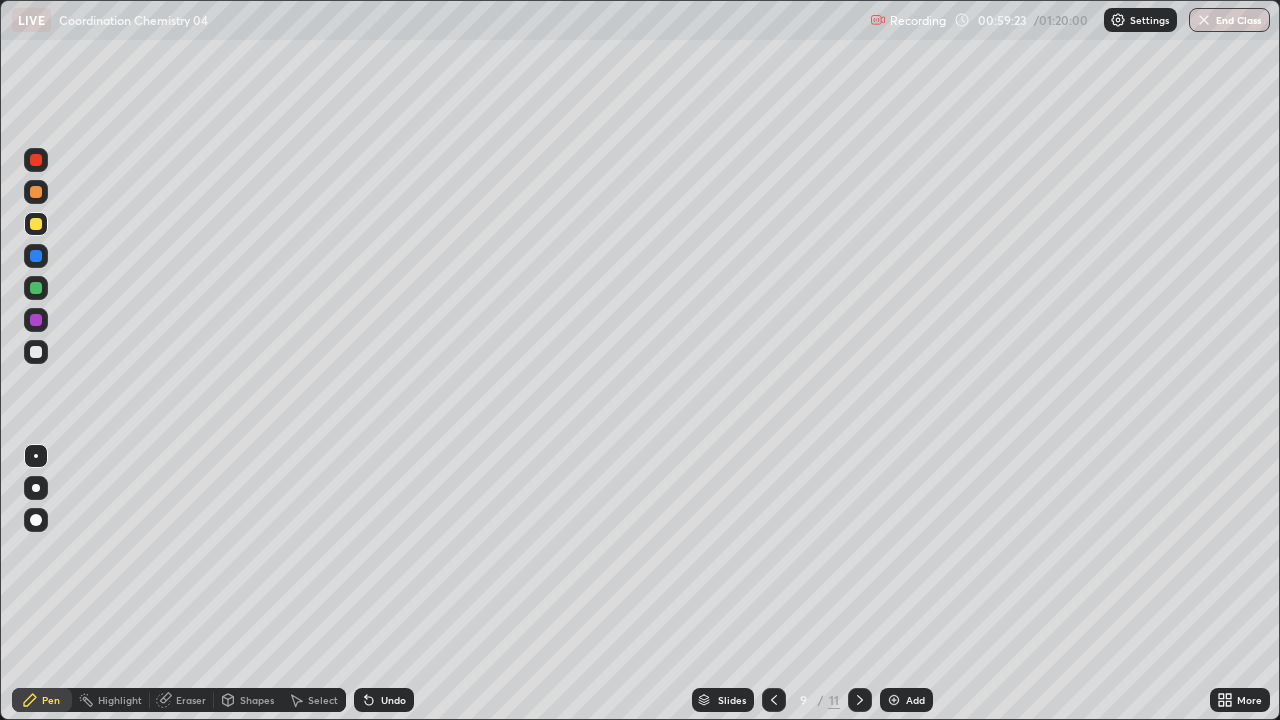 click 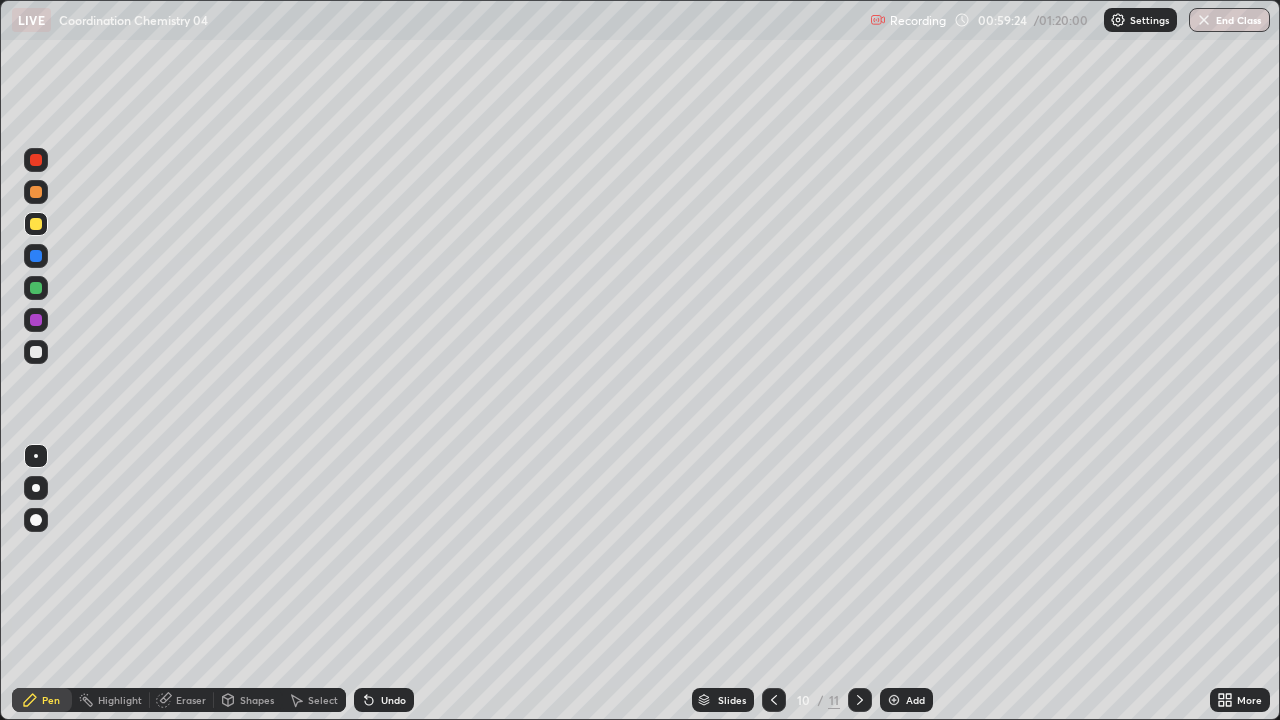 click at bounding box center (860, 700) 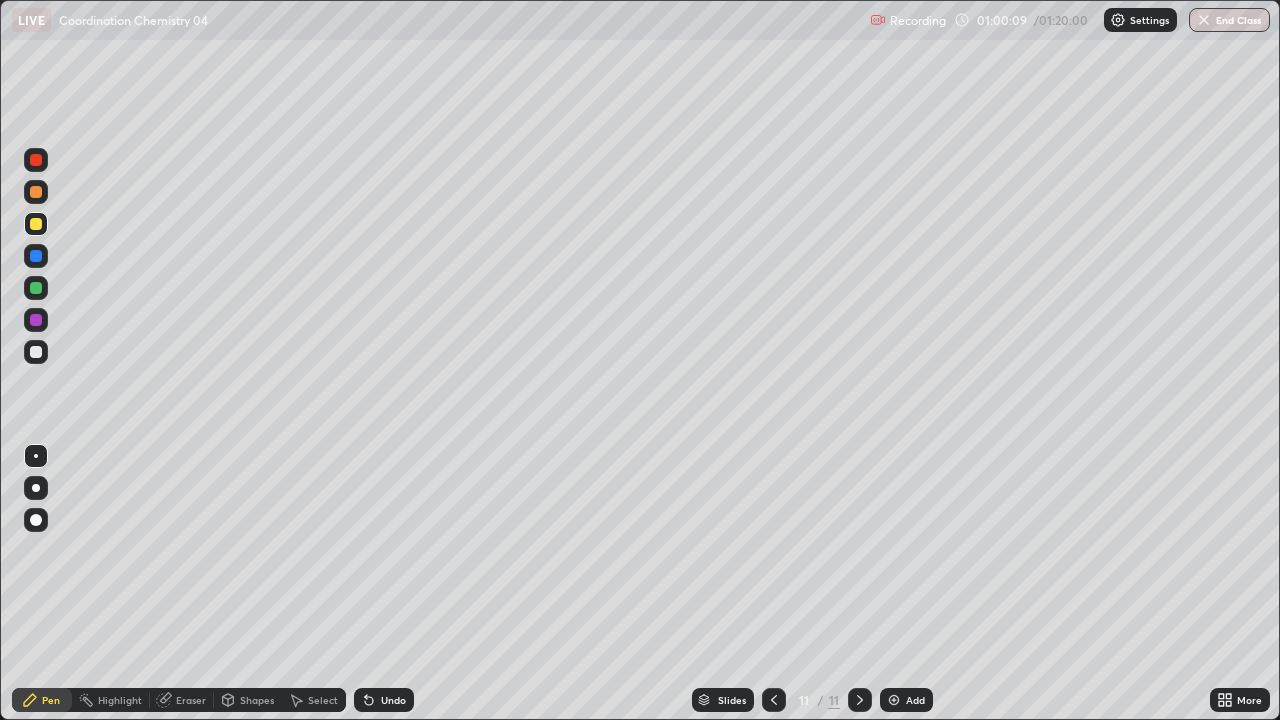click at bounding box center (36, 288) 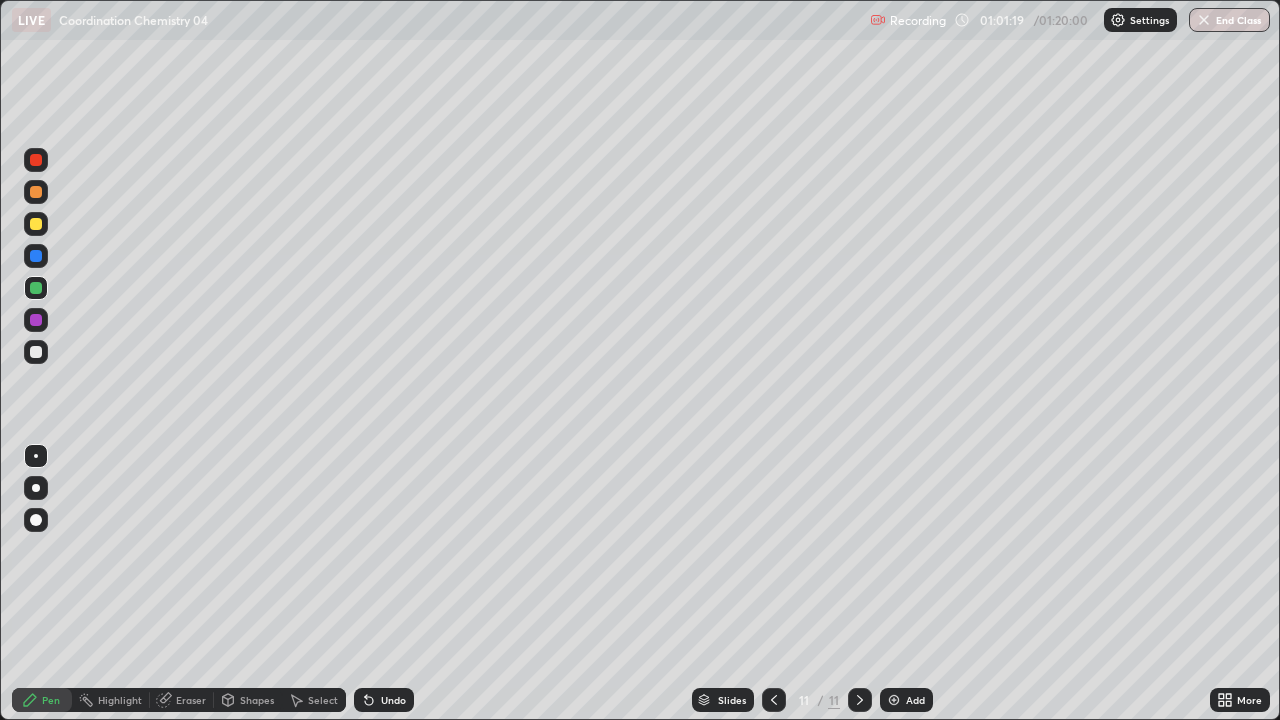 click at bounding box center [36, 224] 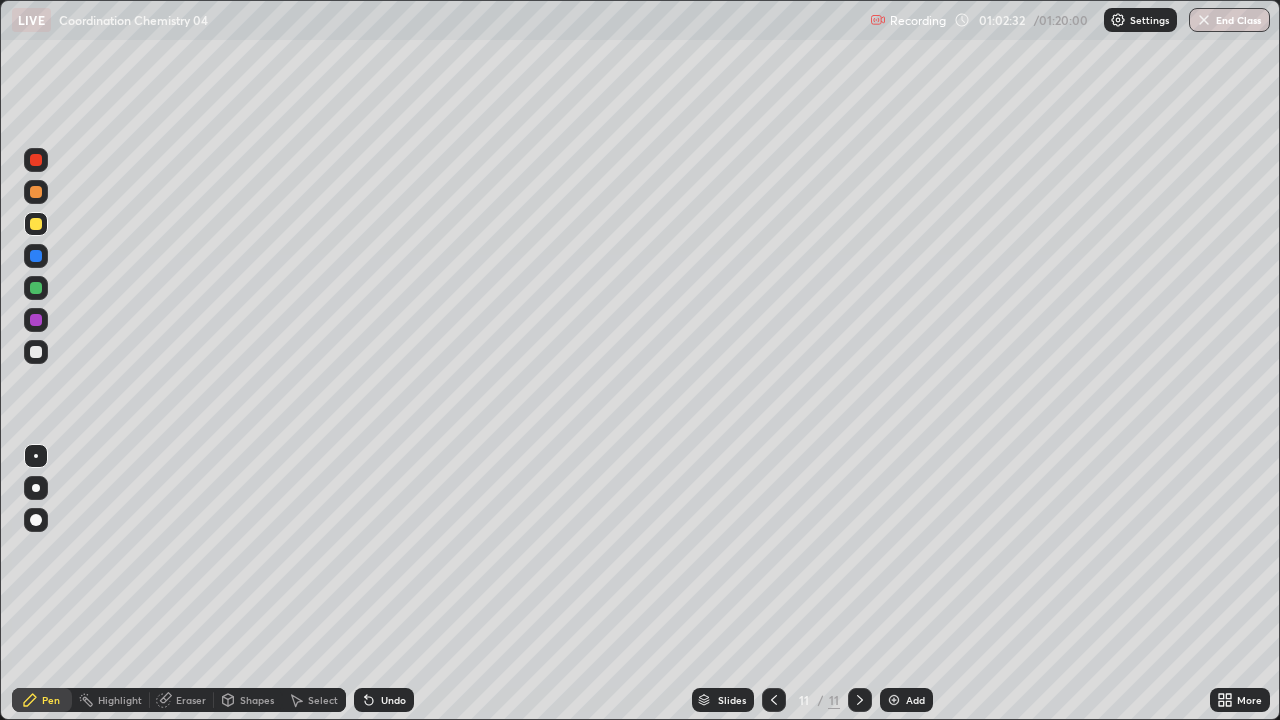 click at bounding box center (36, 288) 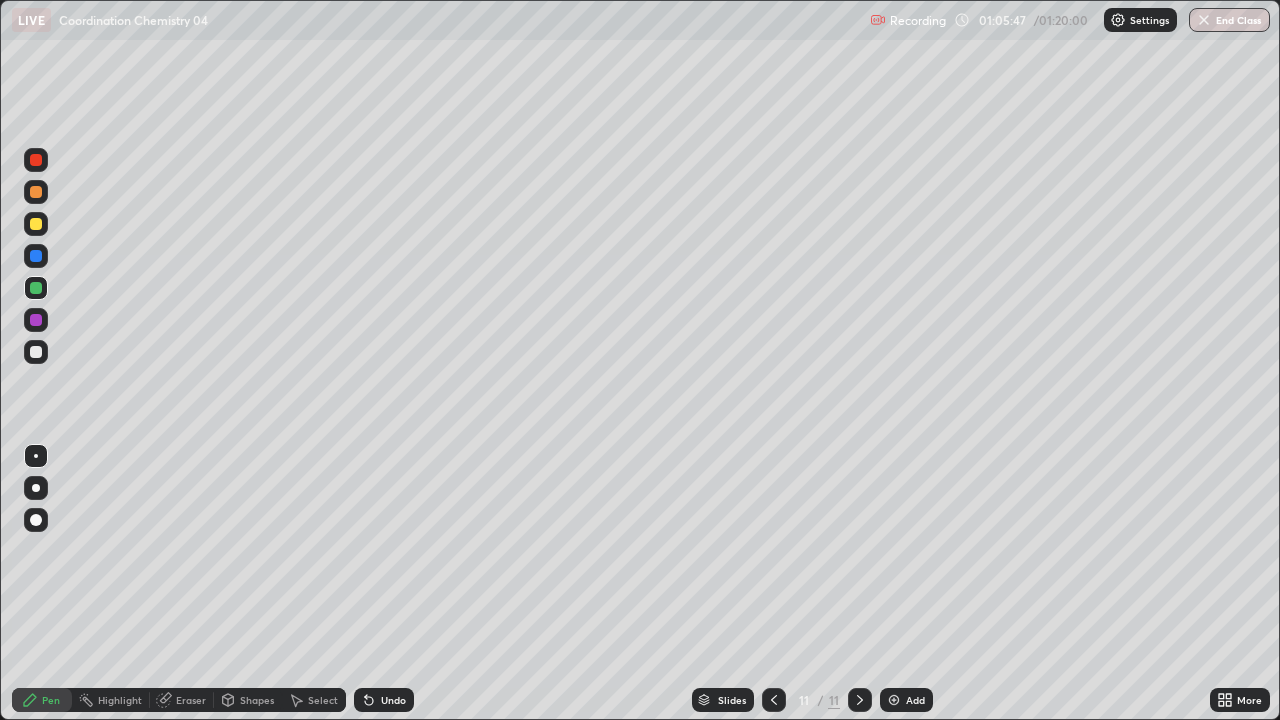 click at bounding box center (36, 160) 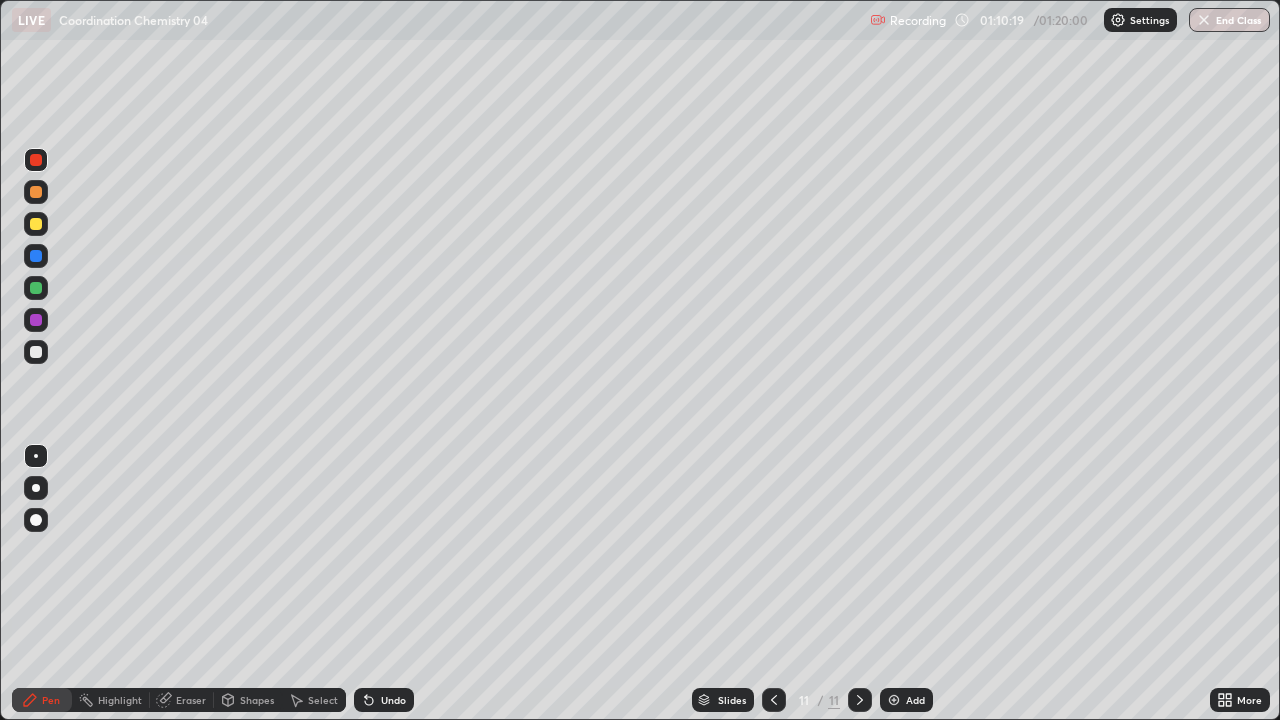 click at bounding box center (894, 700) 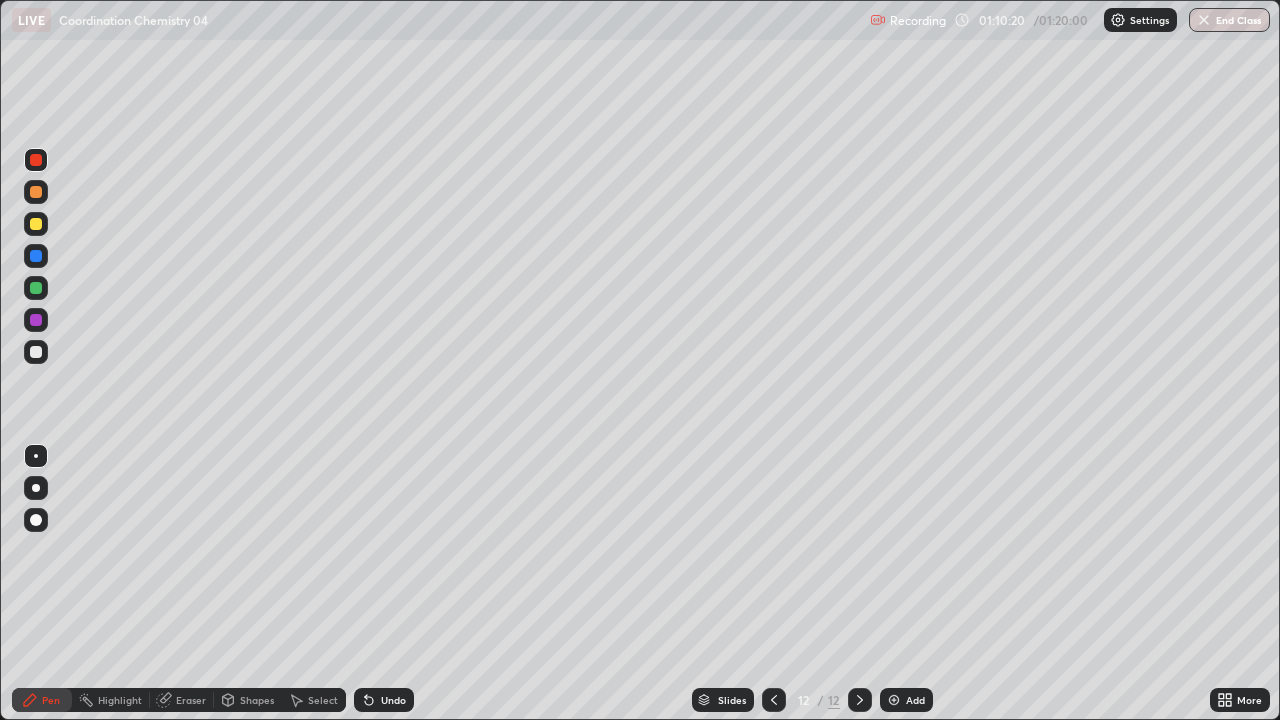 click at bounding box center (894, 700) 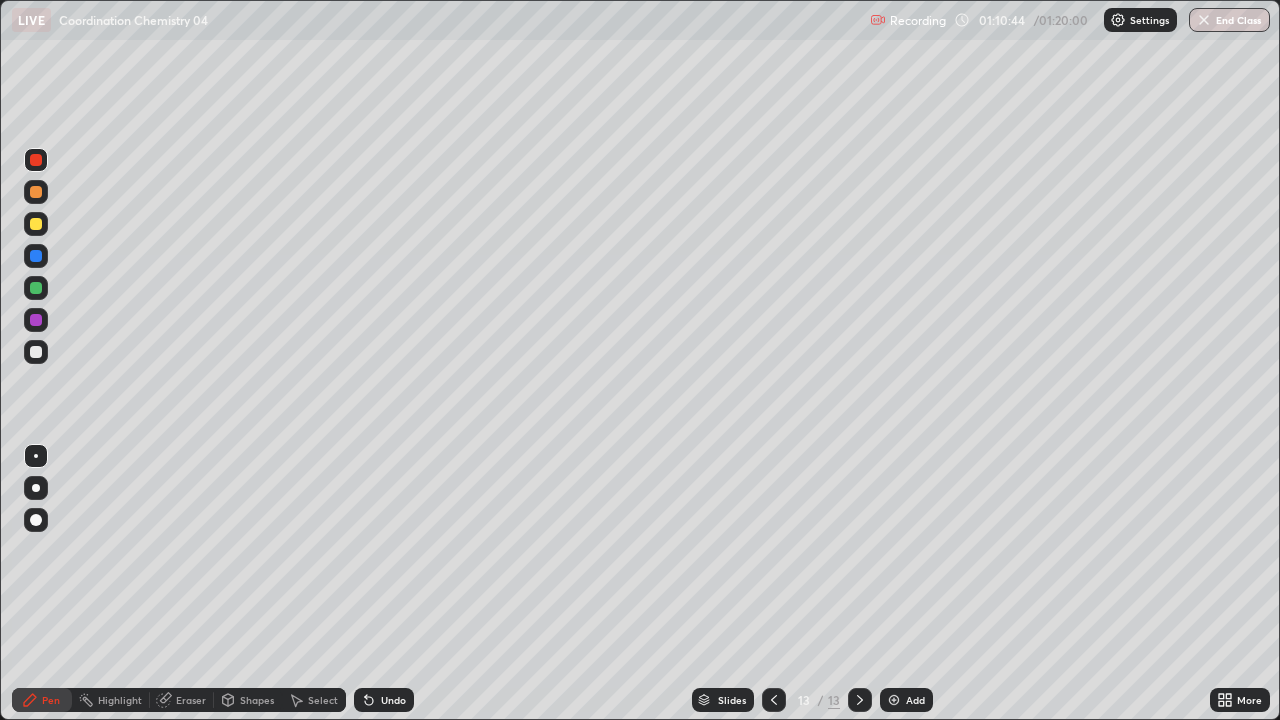click at bounding box center (36, 192) 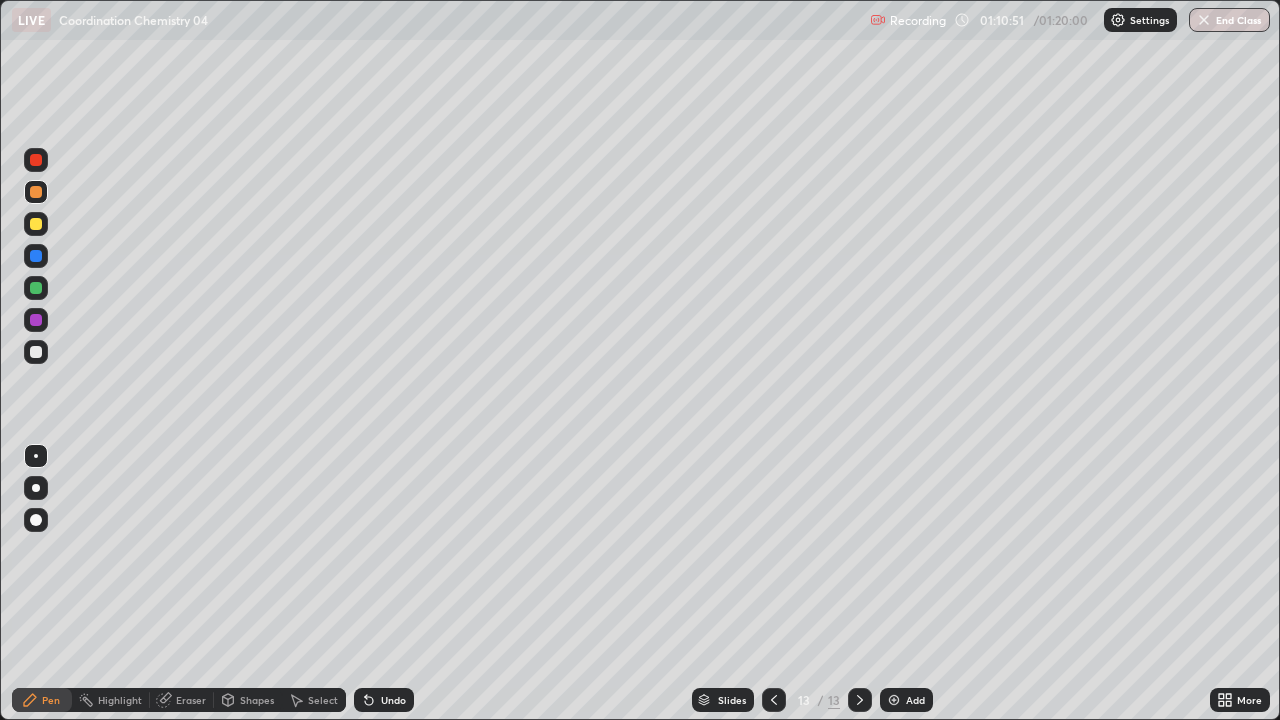click 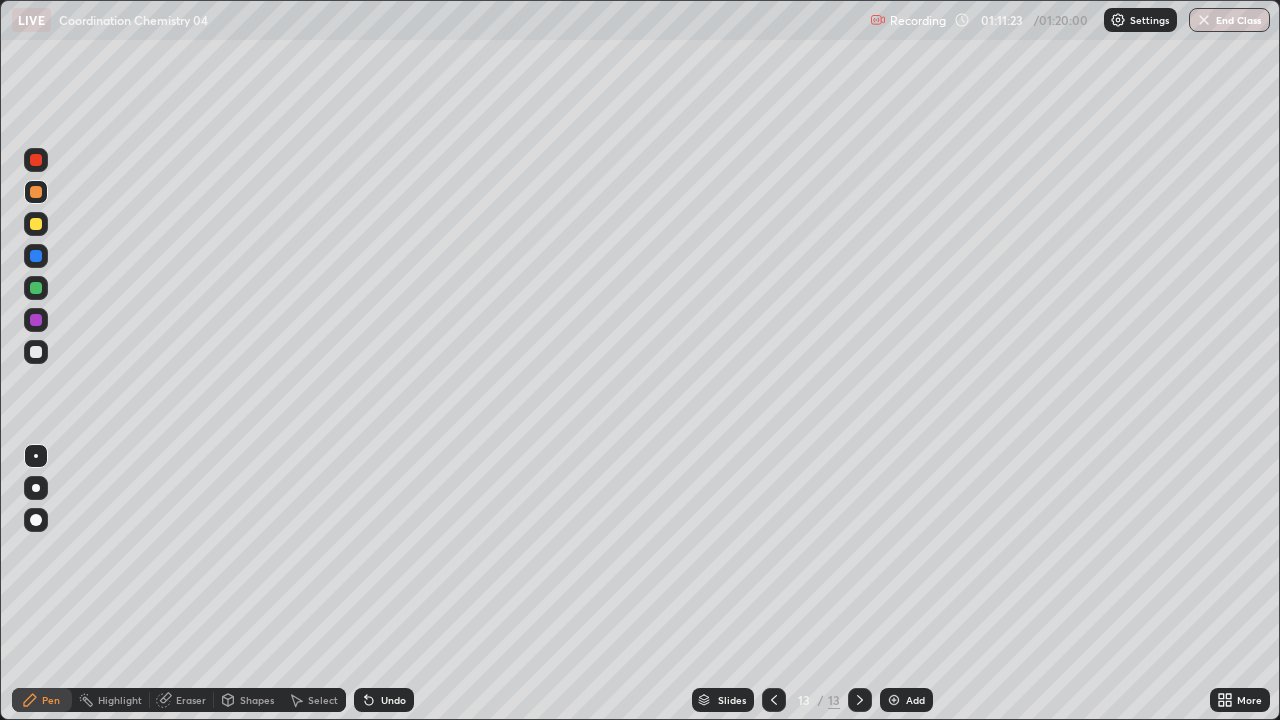 click on "Undo" at bounding box center (384, 700) 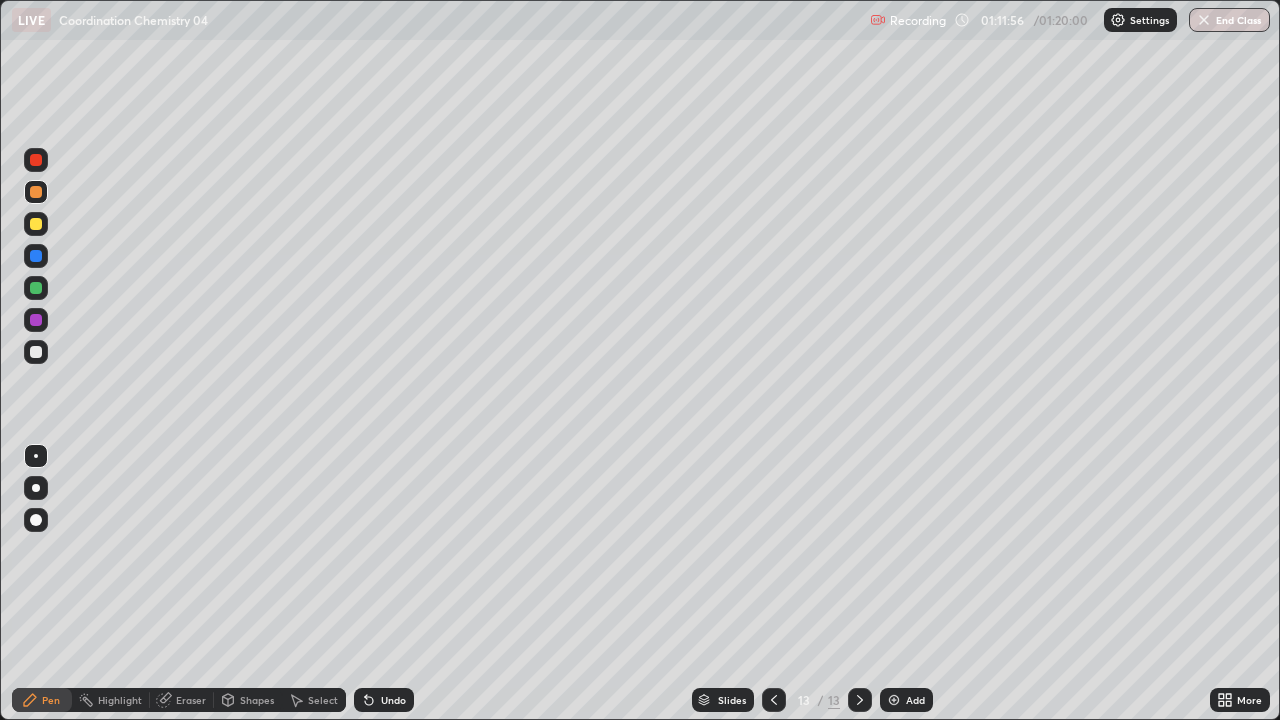 click at bounding box center [36, 288] 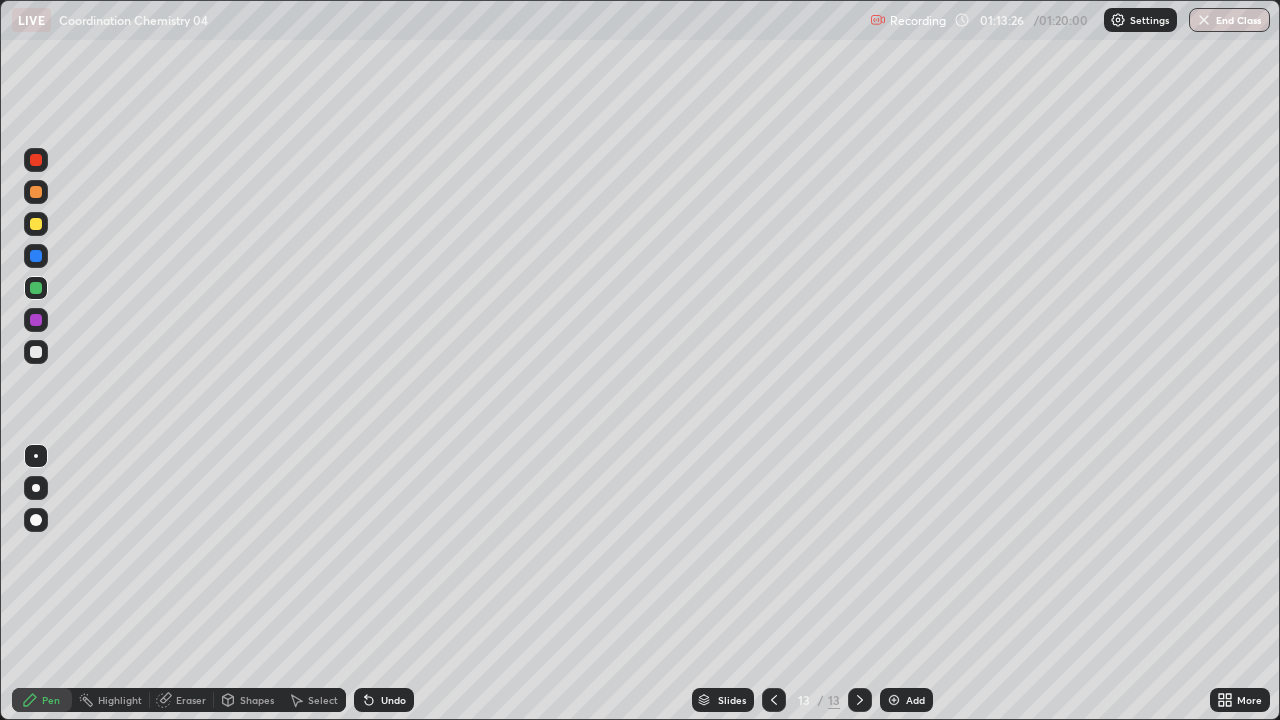 click 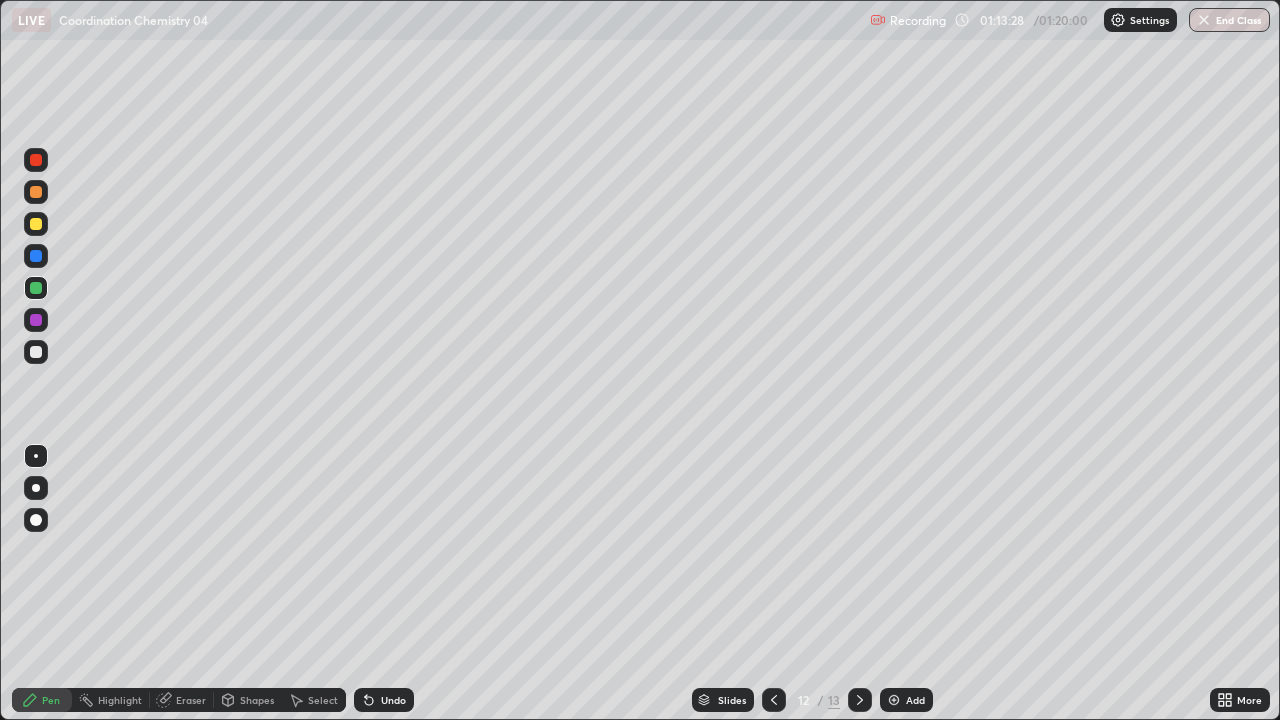 click 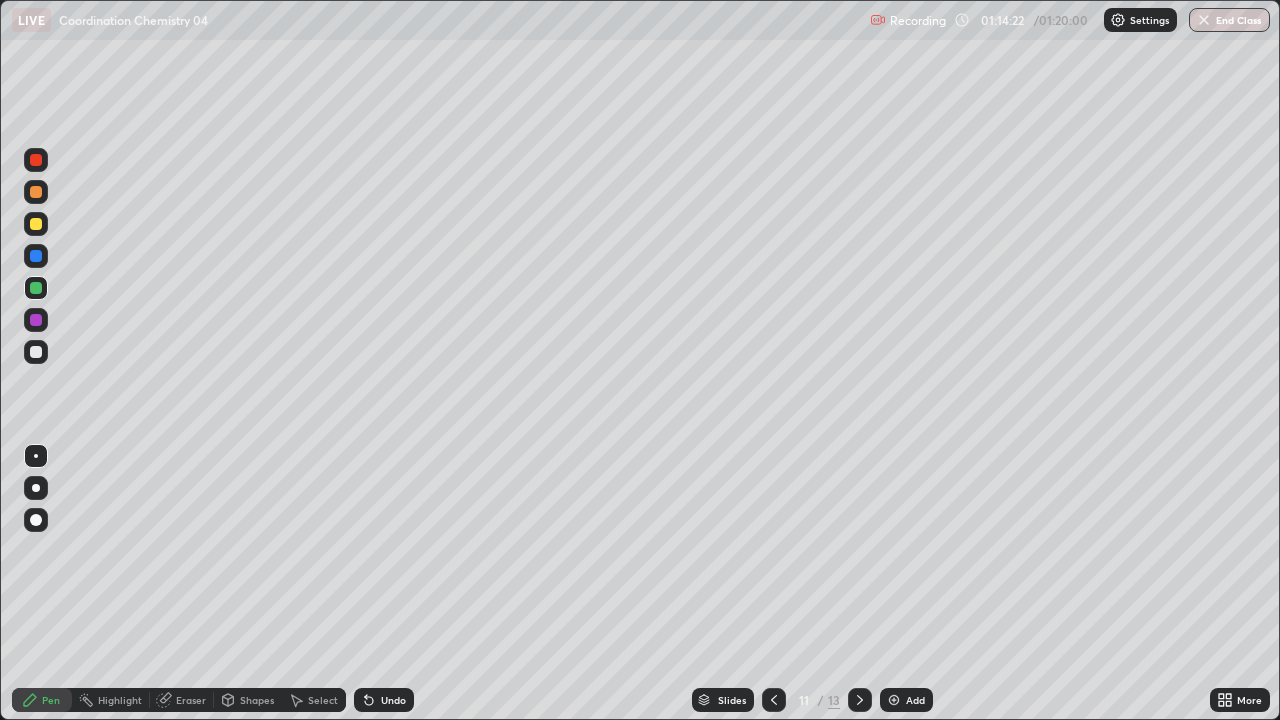 click 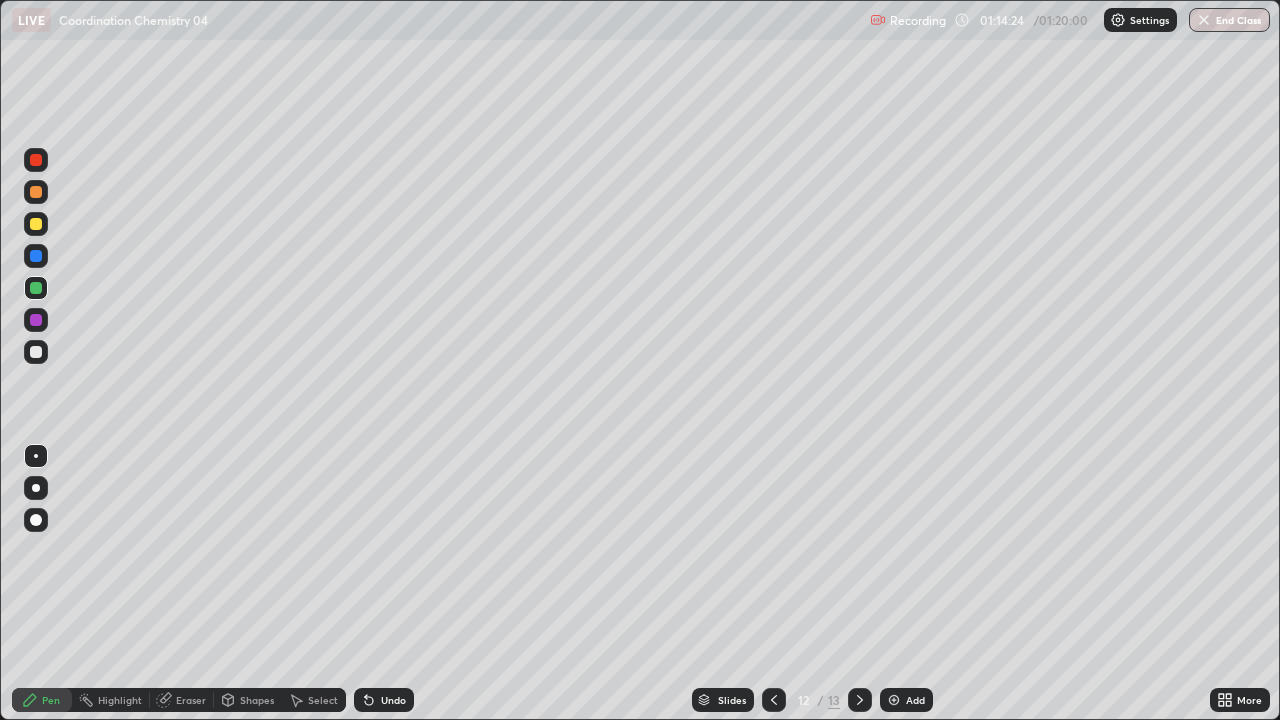 click 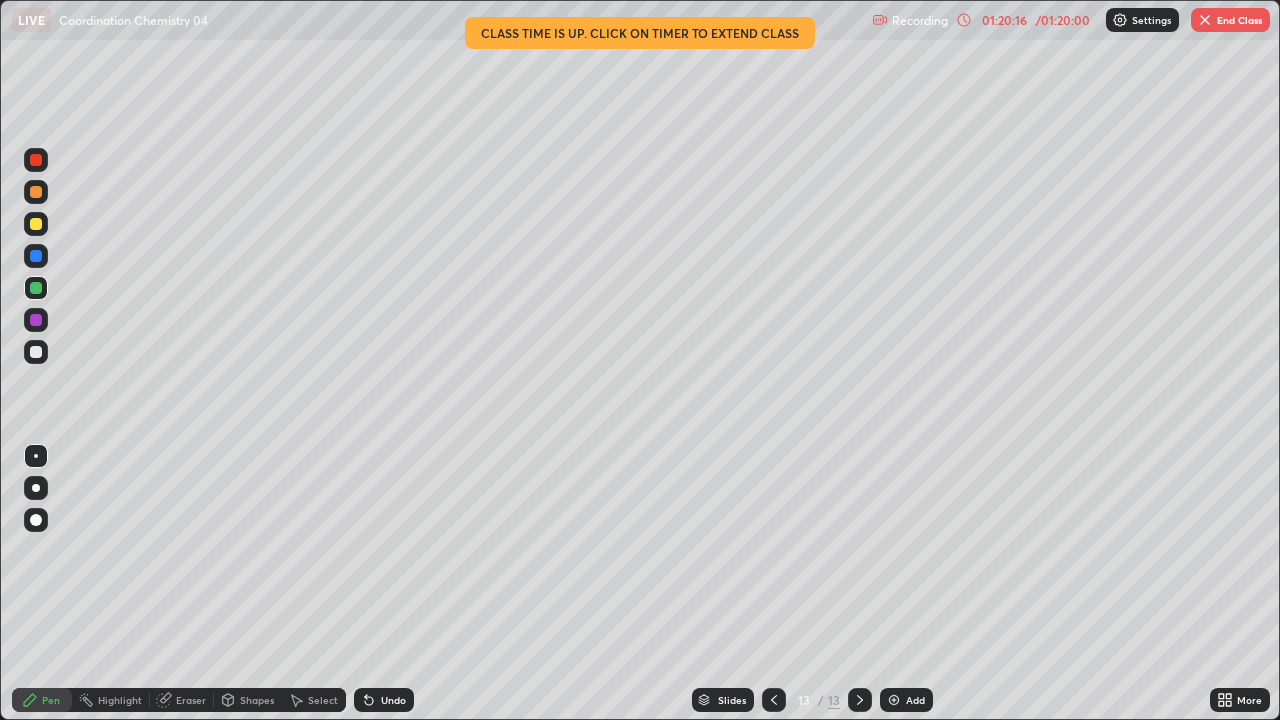 click at bounding box center (1205, 20) 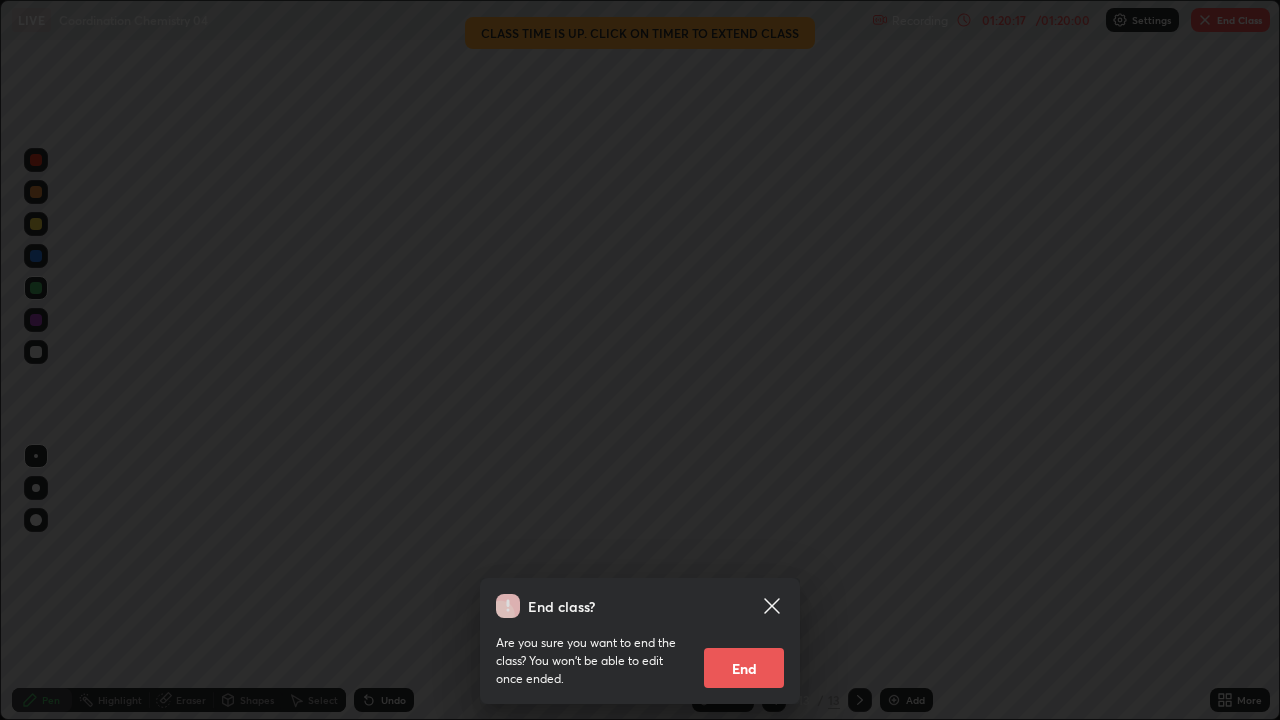 click on "End" at bounding box center [744, 668] 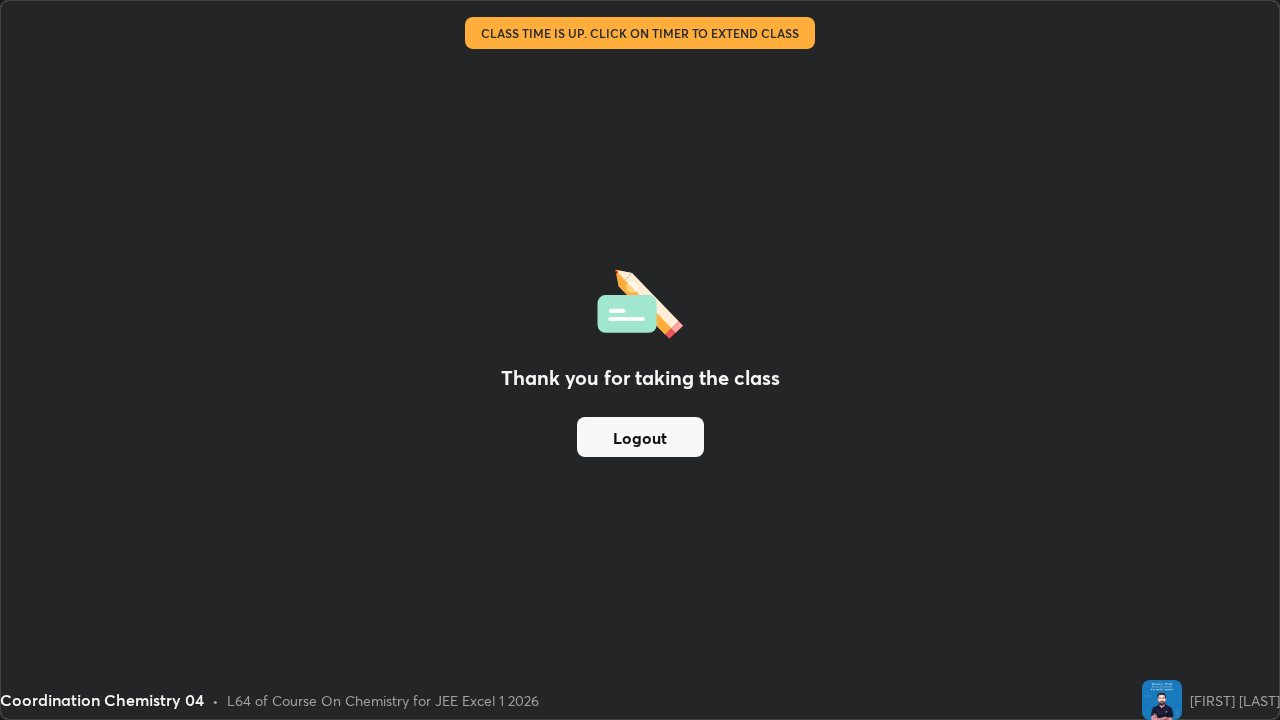 click on "Logout" at bounding box center (640, 437) 